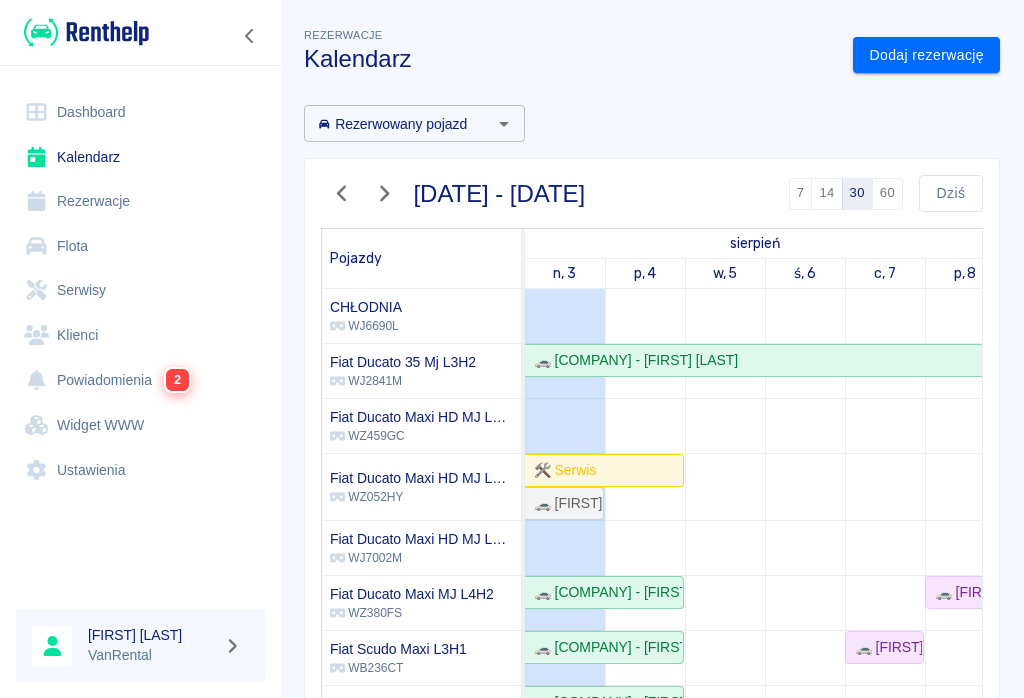 scroll, scrollTop: 0, scrollLeft: 0, axis: both 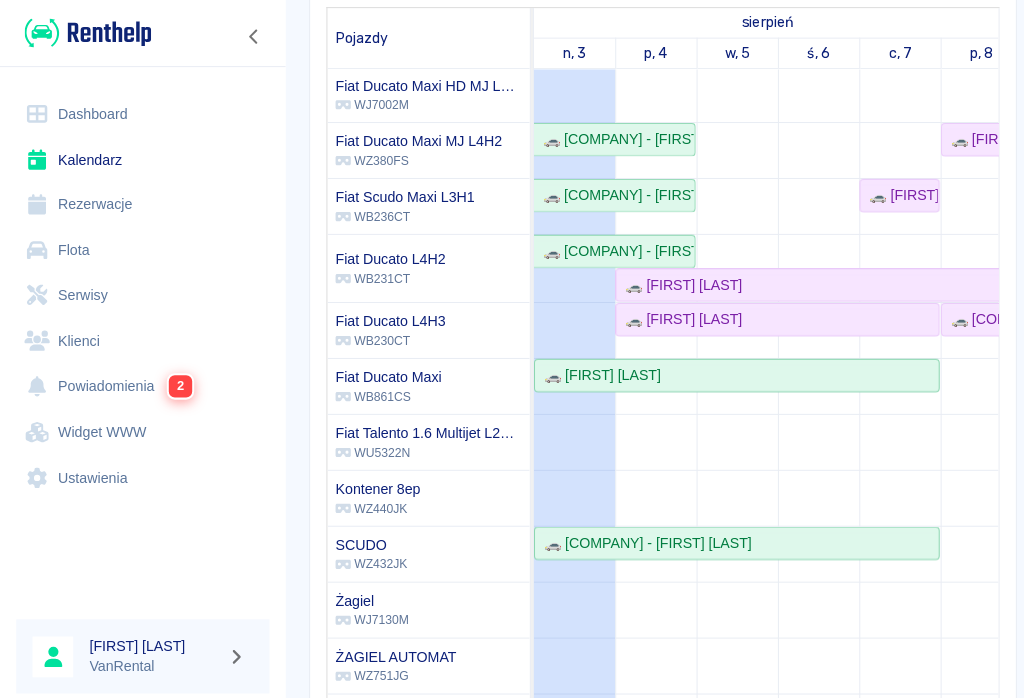 click on "🚗 [FIRST] [LAST]" 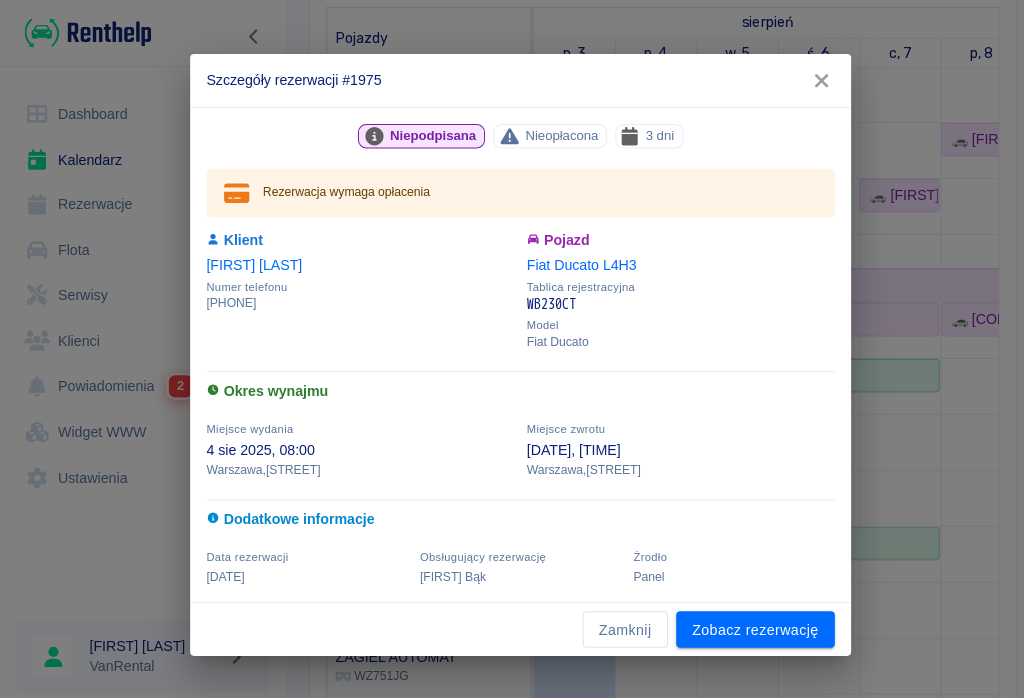 click on "Zobacz rezerwację" at bounding box center (743, 619) 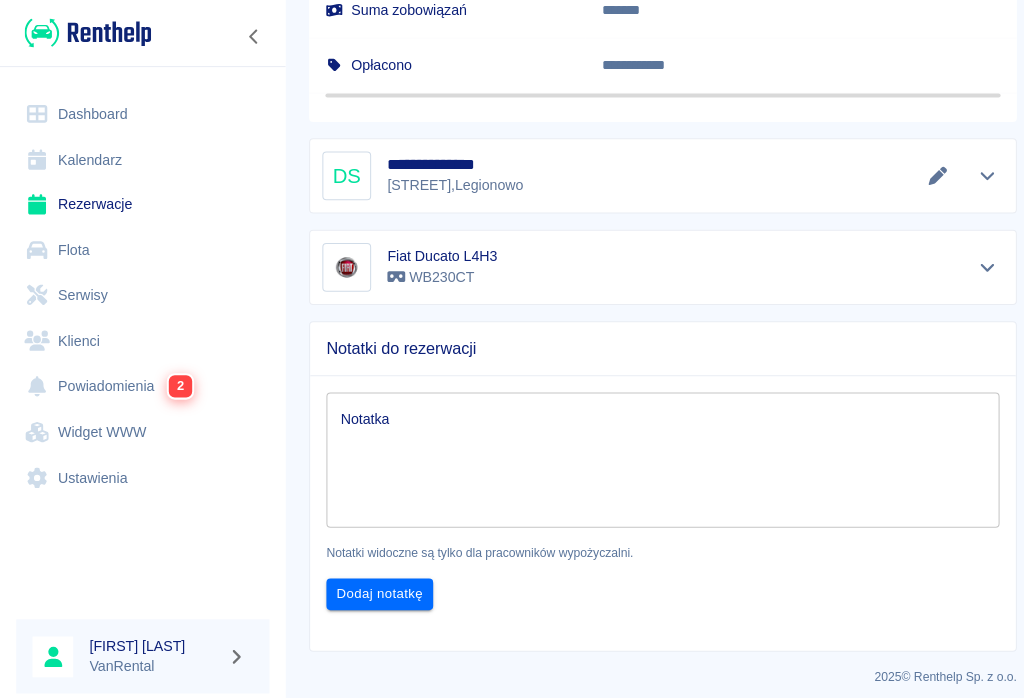 scroll, scrollTop: 1144, scrollLeft: 0, axis: vertical 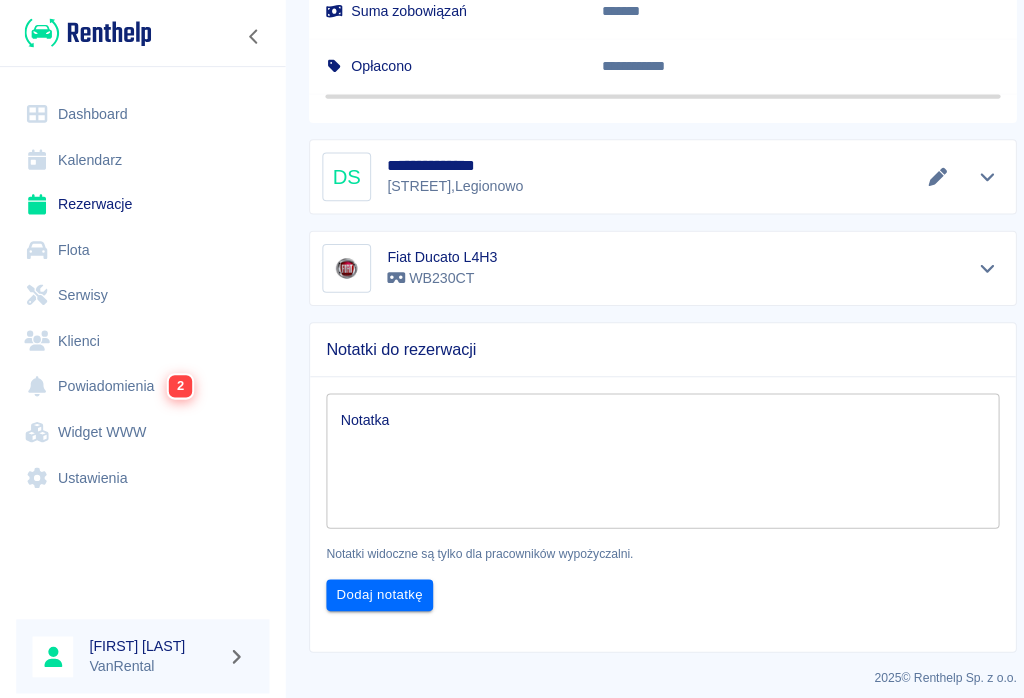 click 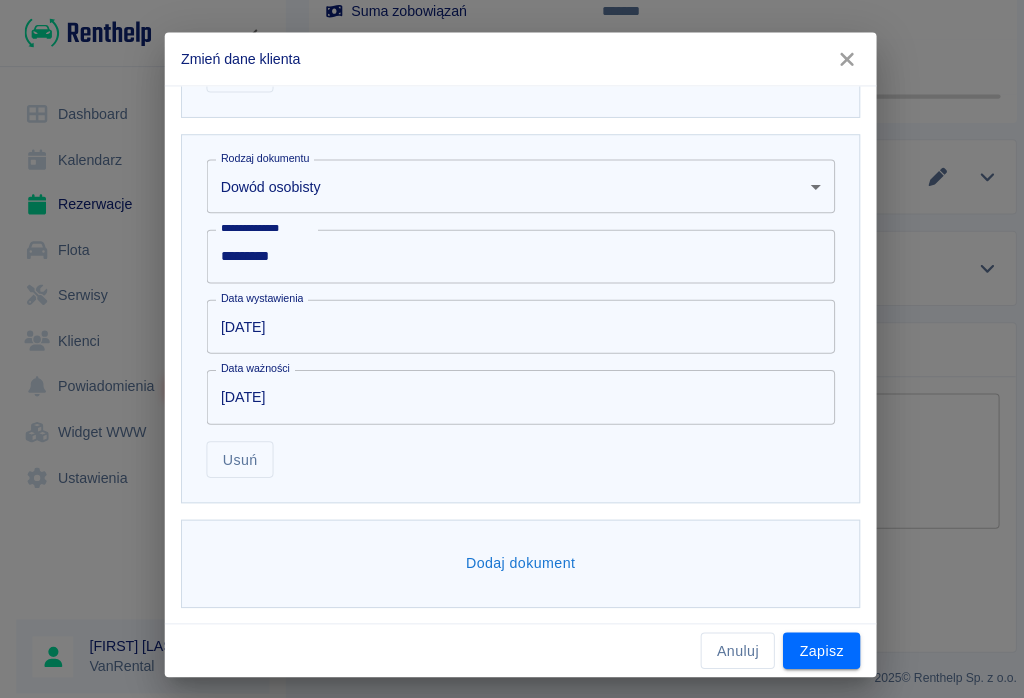 scroll, scrollTop: 1079, scrollLeft: 0, axis: vertical 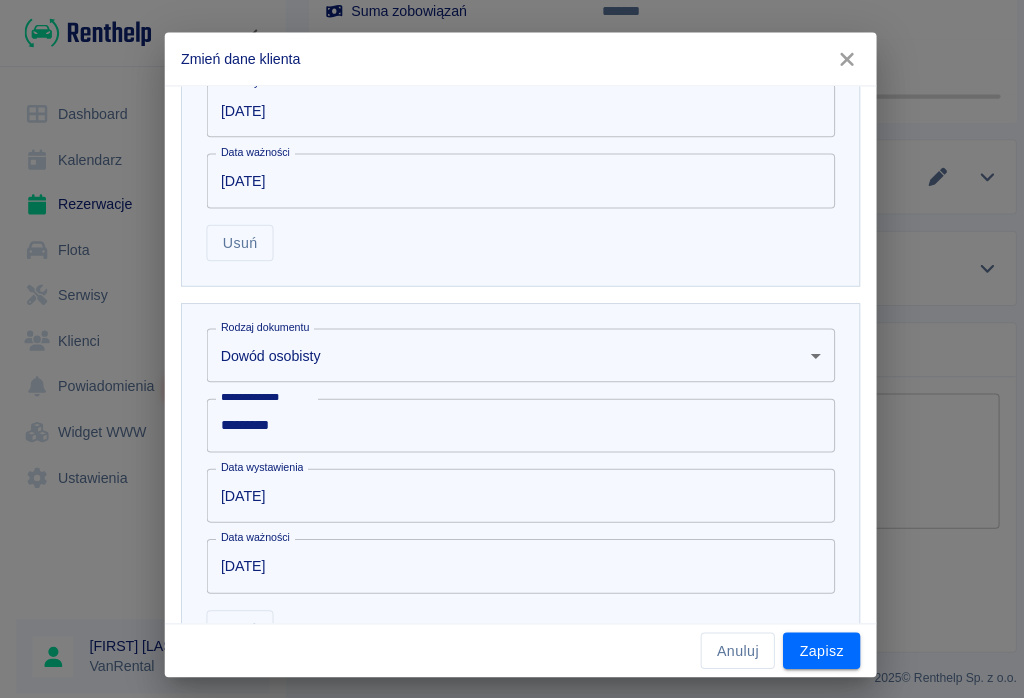 click on "Zapisz" at bounding box center [808, 640] 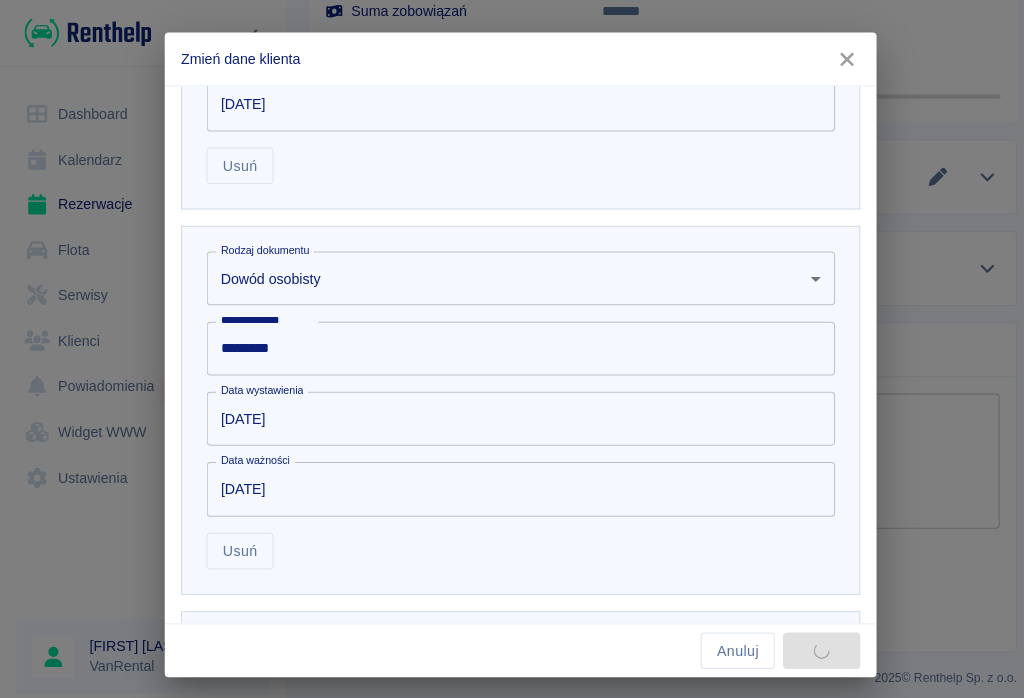 scroll, scrollTop: 998, scrollLeft: 0, axis: vertical 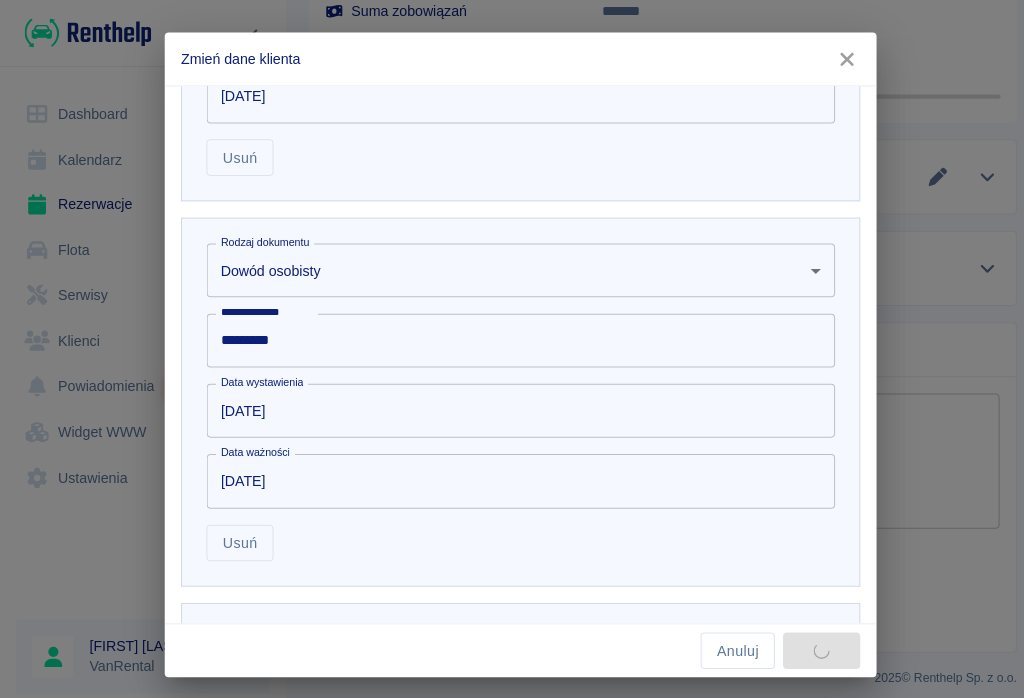 click on "Anuluj Zapisz" at bounding box center [512, 640] 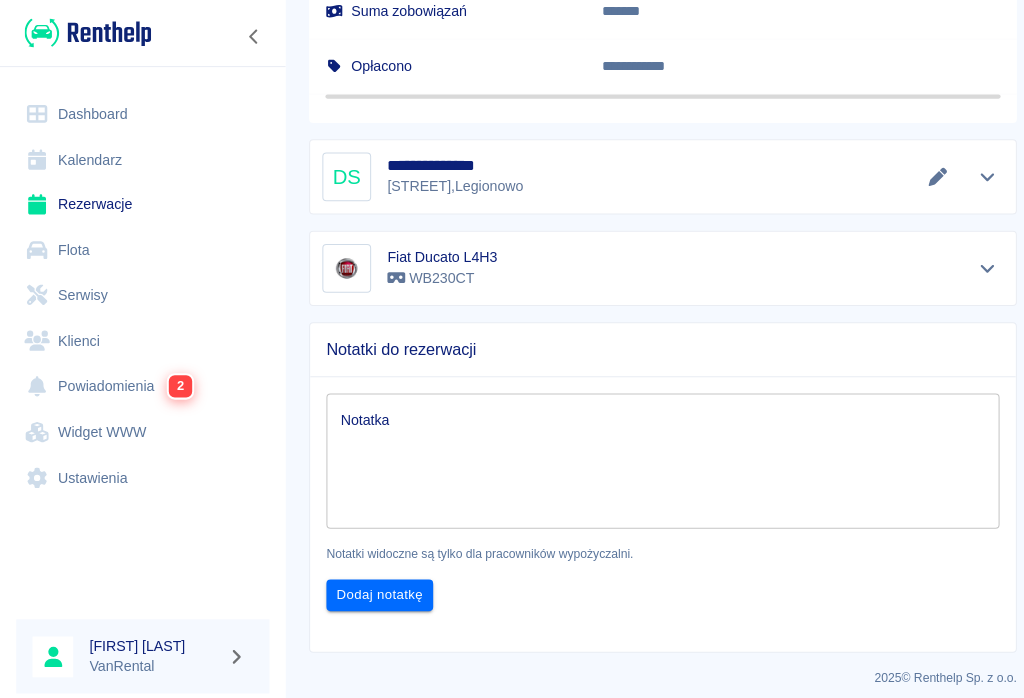 scroll, scrollTop: 0, scrollLeft: 0, axis: both 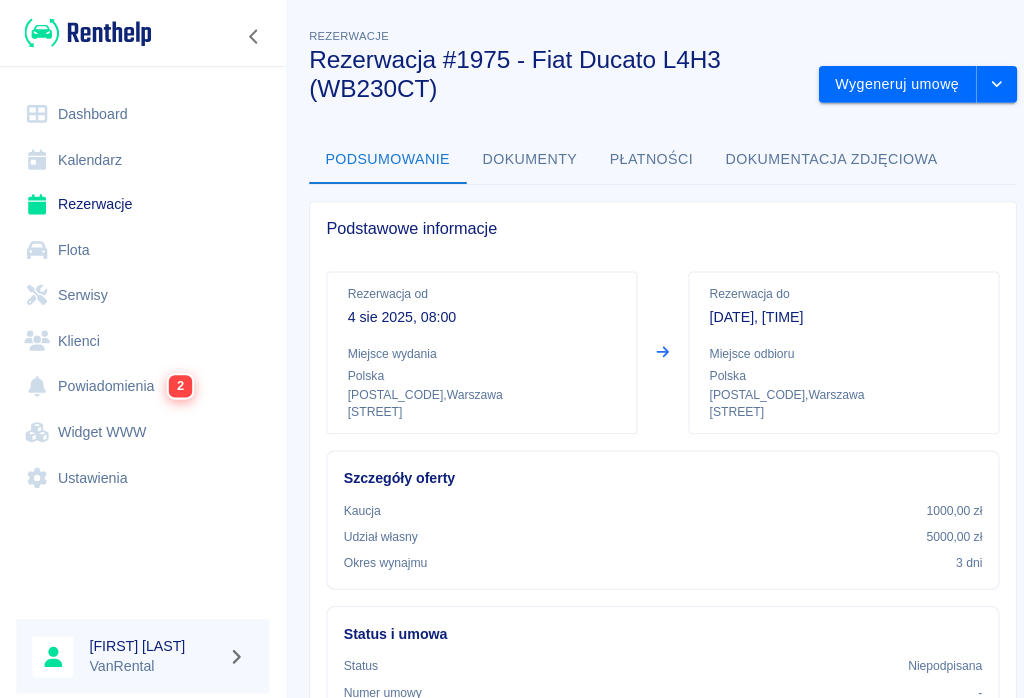 click on "Wygeneruj umowę" at bounding box center [882, 83] 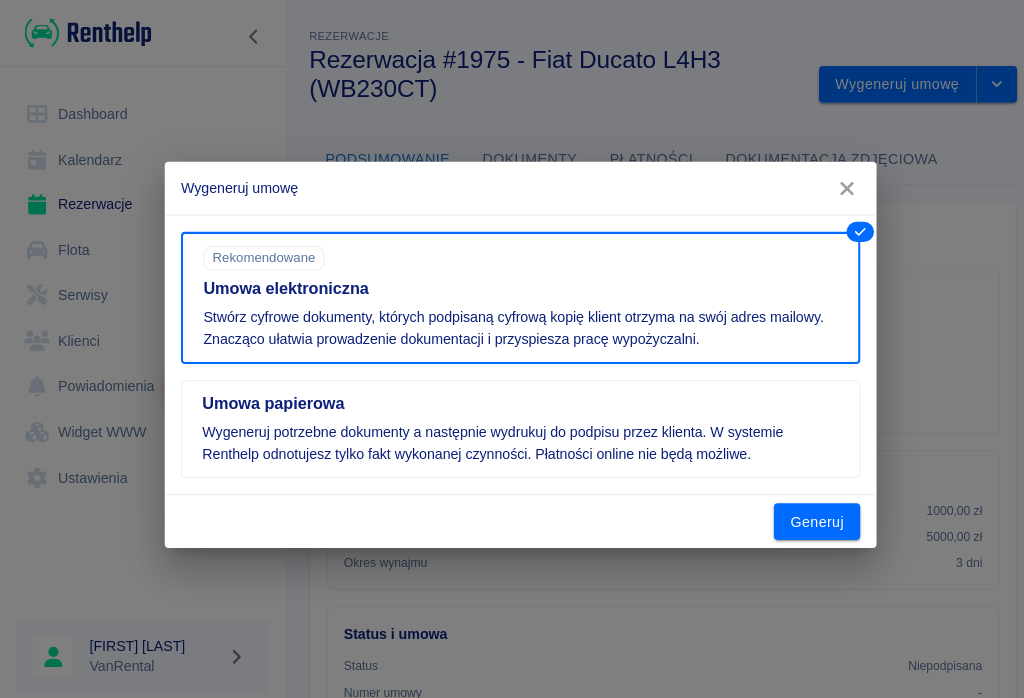 click on "Generuj" at bounding box center [803, 513] 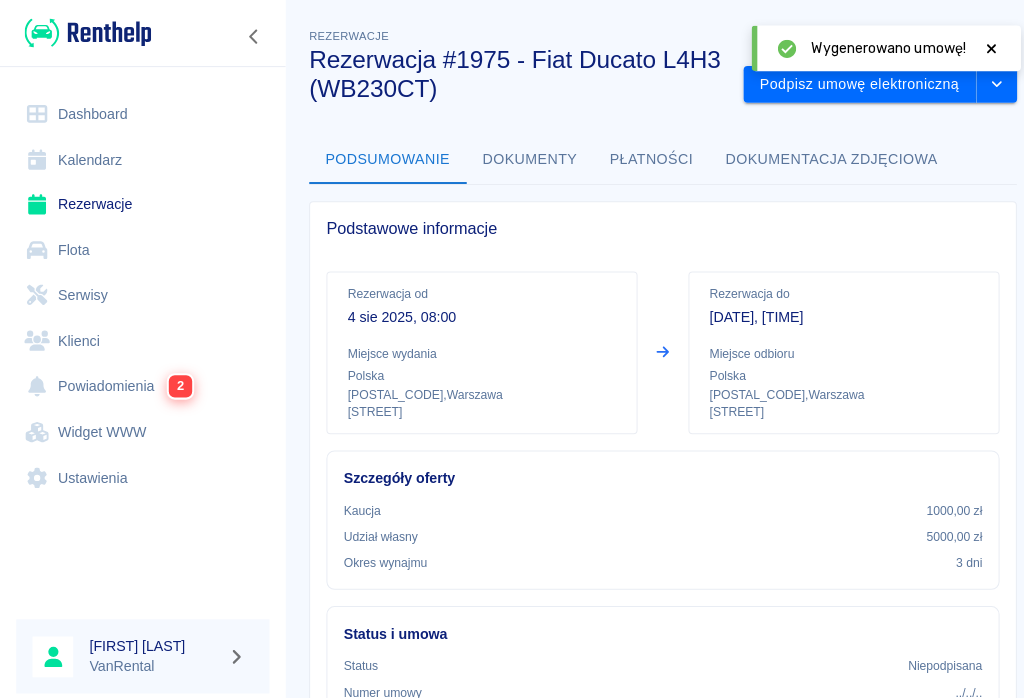 click 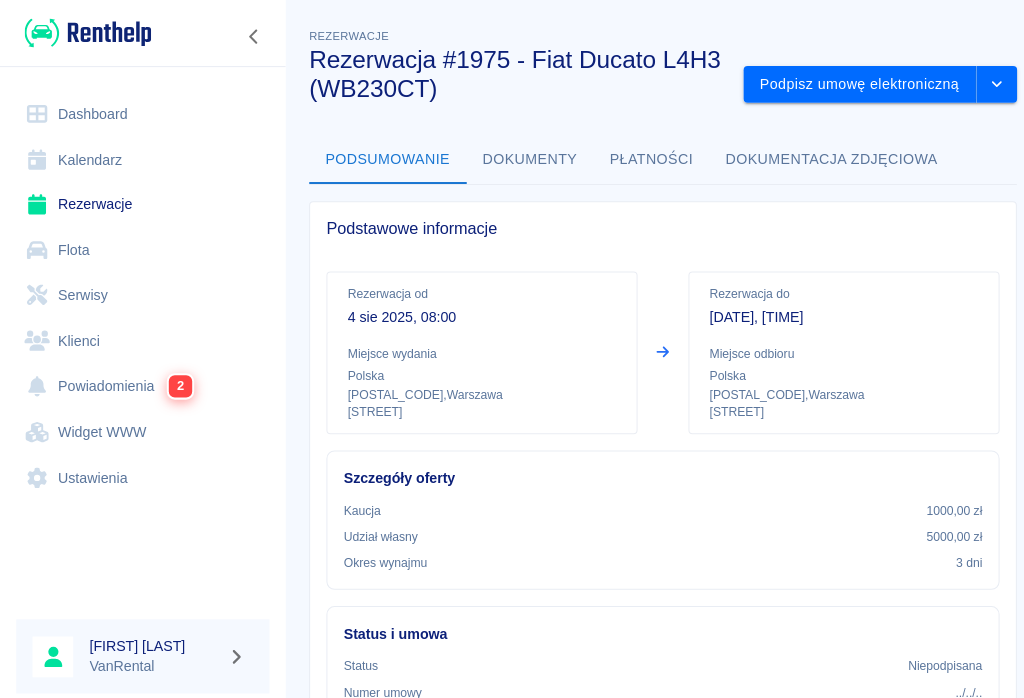 click on "Podpisz umowę elektroniczną" at bounding box center (845, 83) 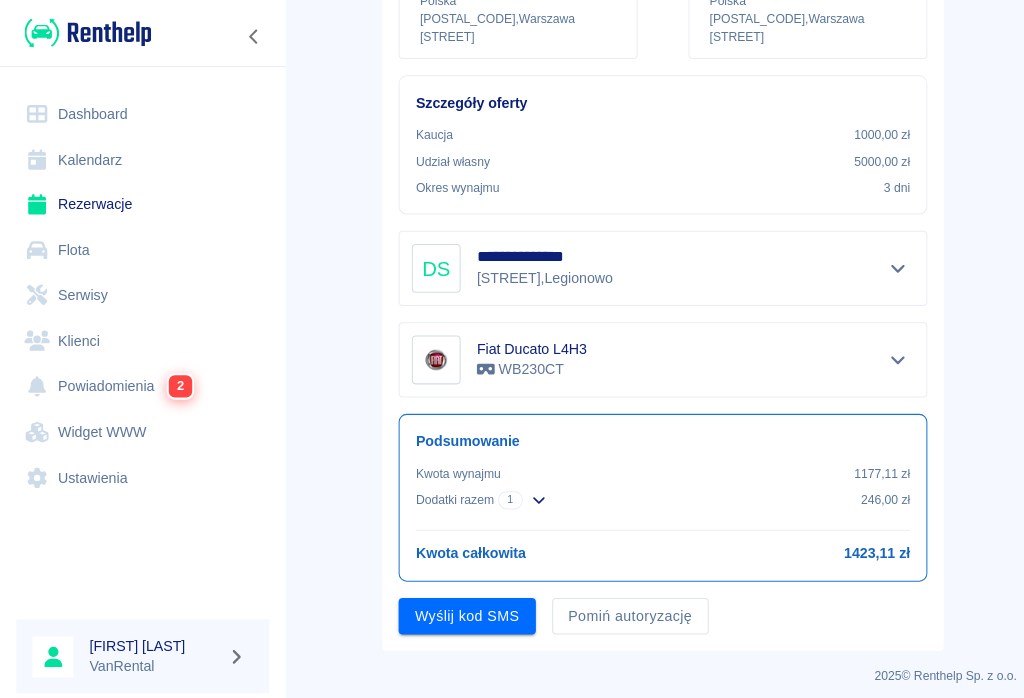 scroll, scrollTop: 310, scrollLeft: 0, axis: vertical 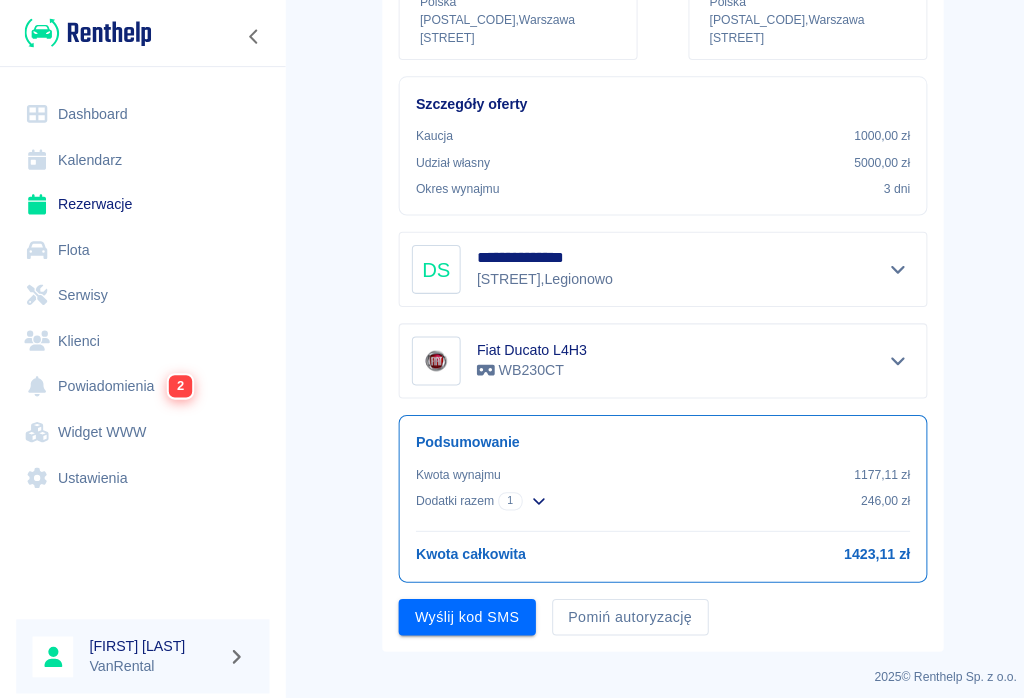 click on "Wyślij kod SMS" at bounding box center [459, 607] 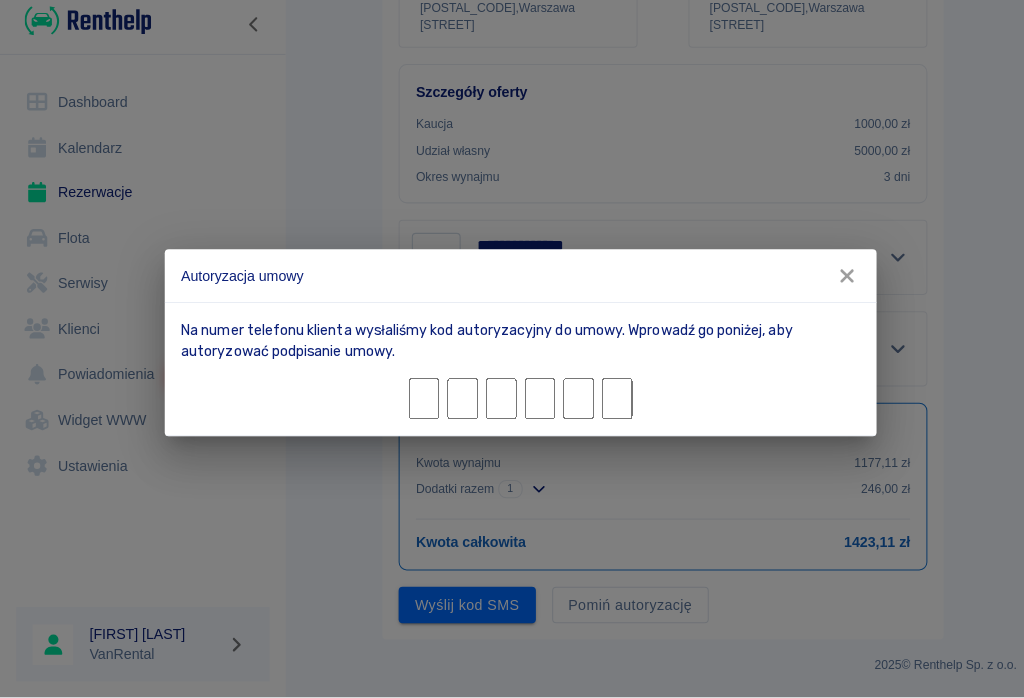 scroll, scrollTop: 0, scrollLeft: 0, axis: both 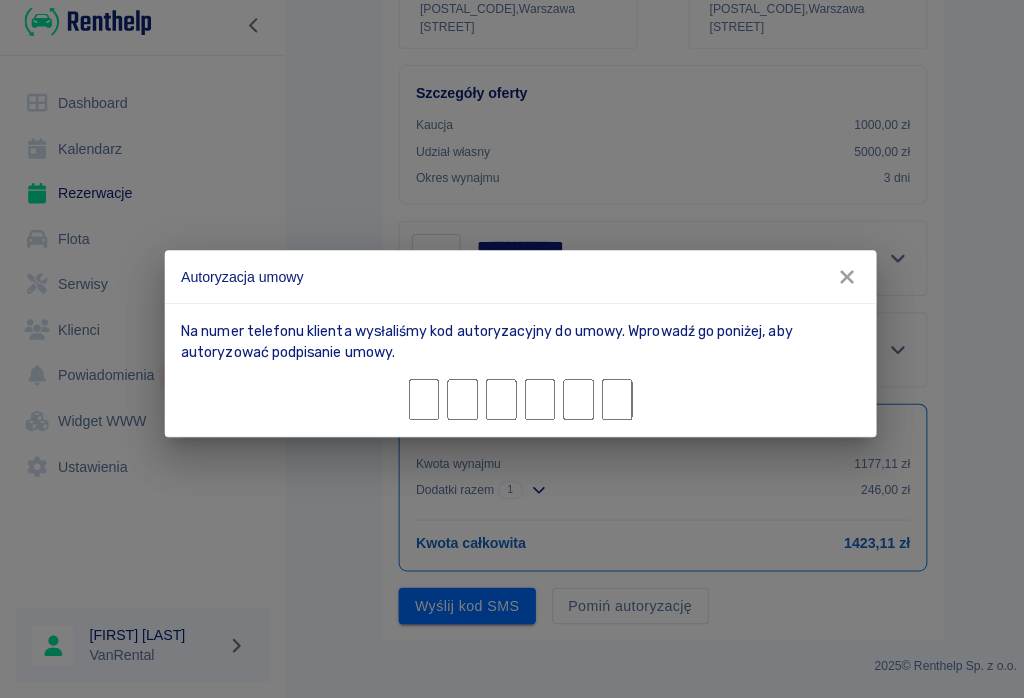 click at bounding box center (417, 404) 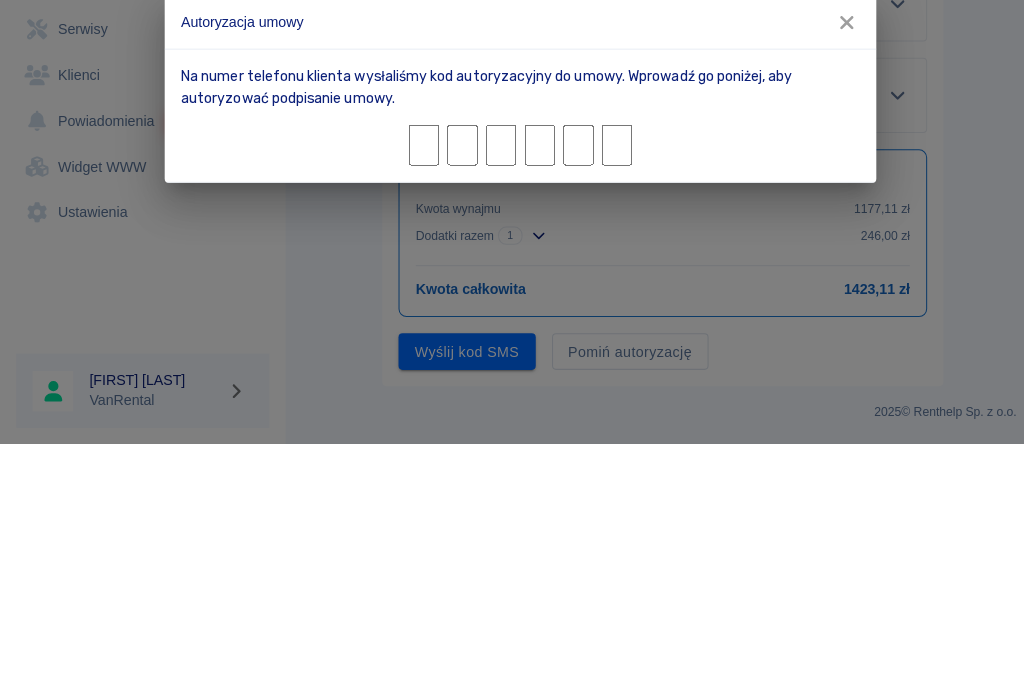 type on "1" 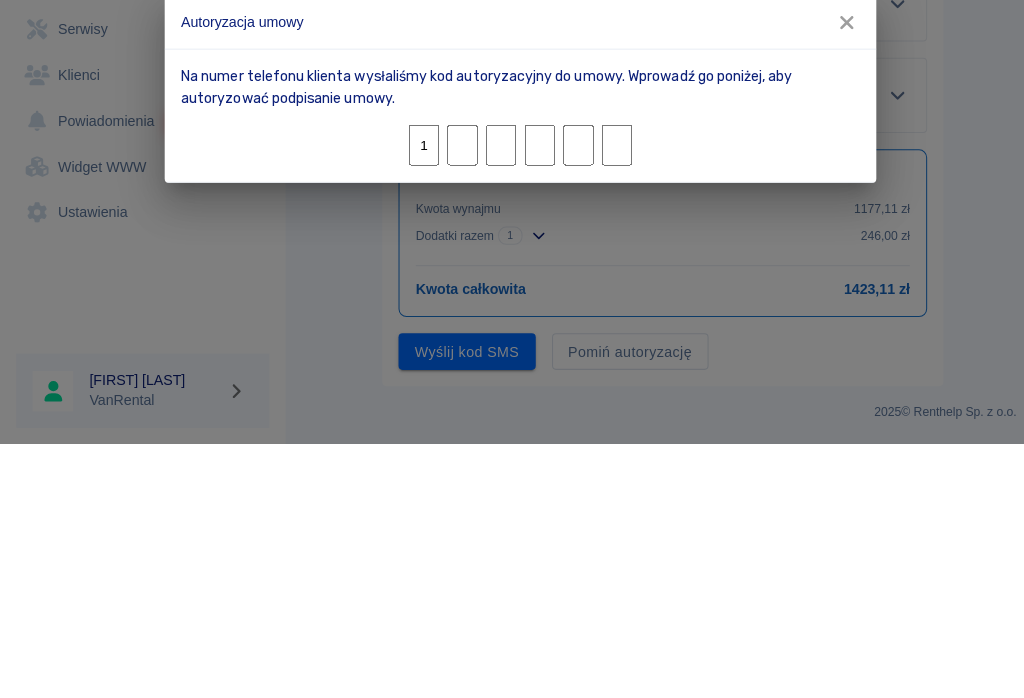 type on "1" 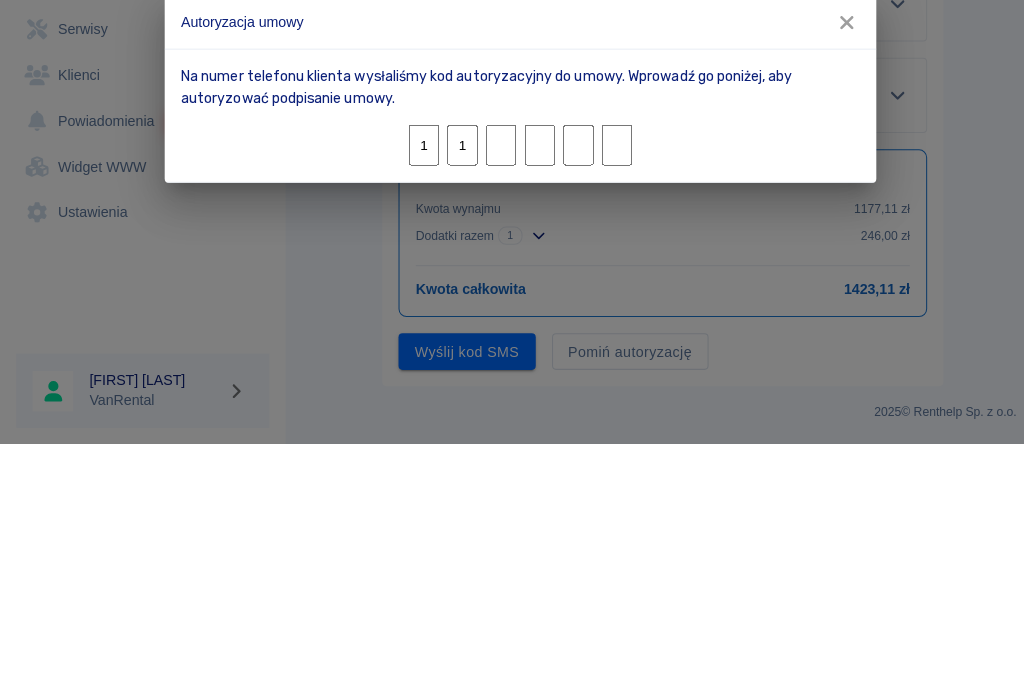 type on "5" 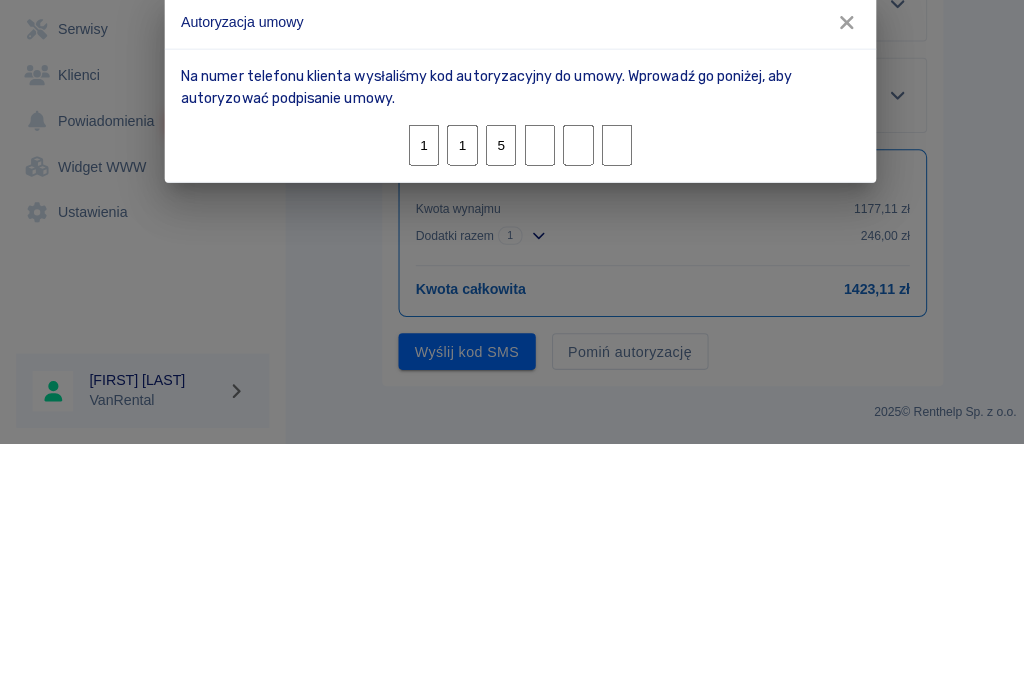 type on "7" 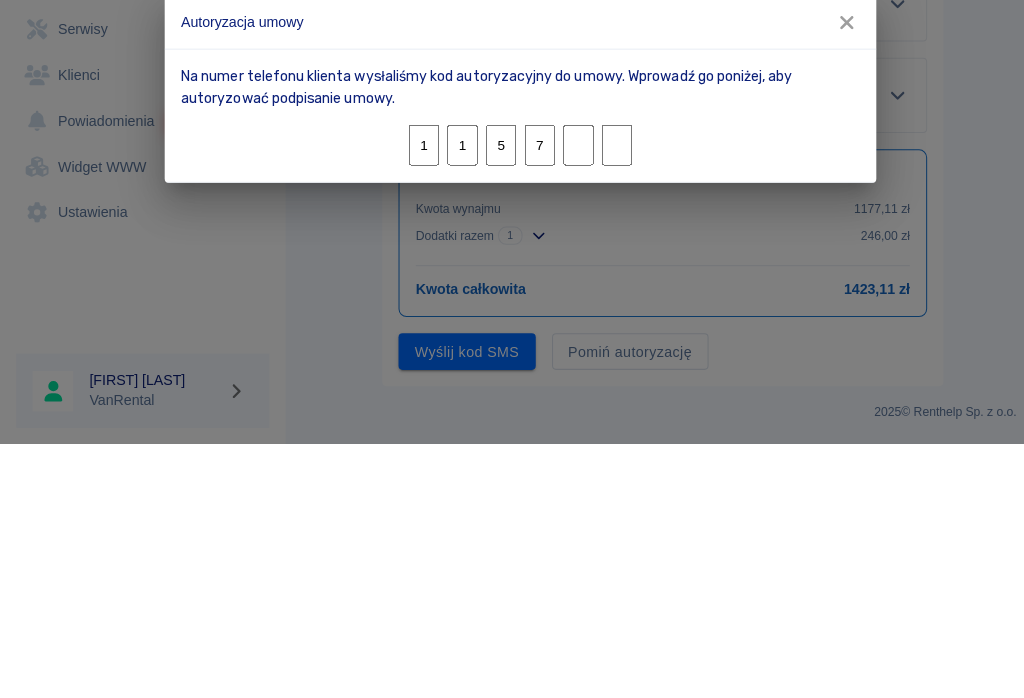 type on "1" 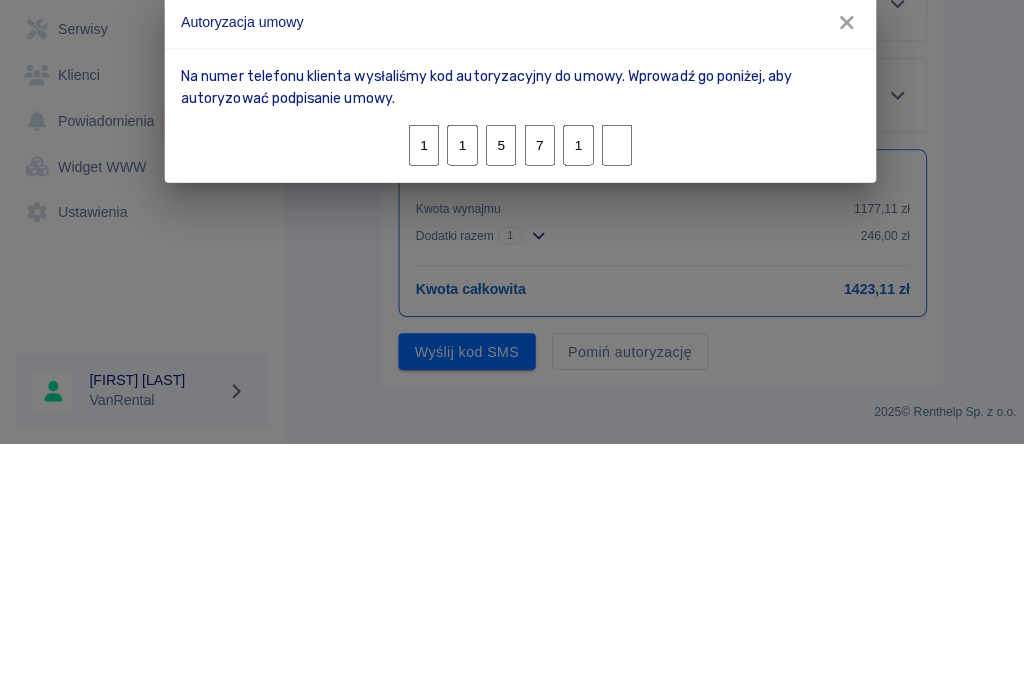 type on "8" 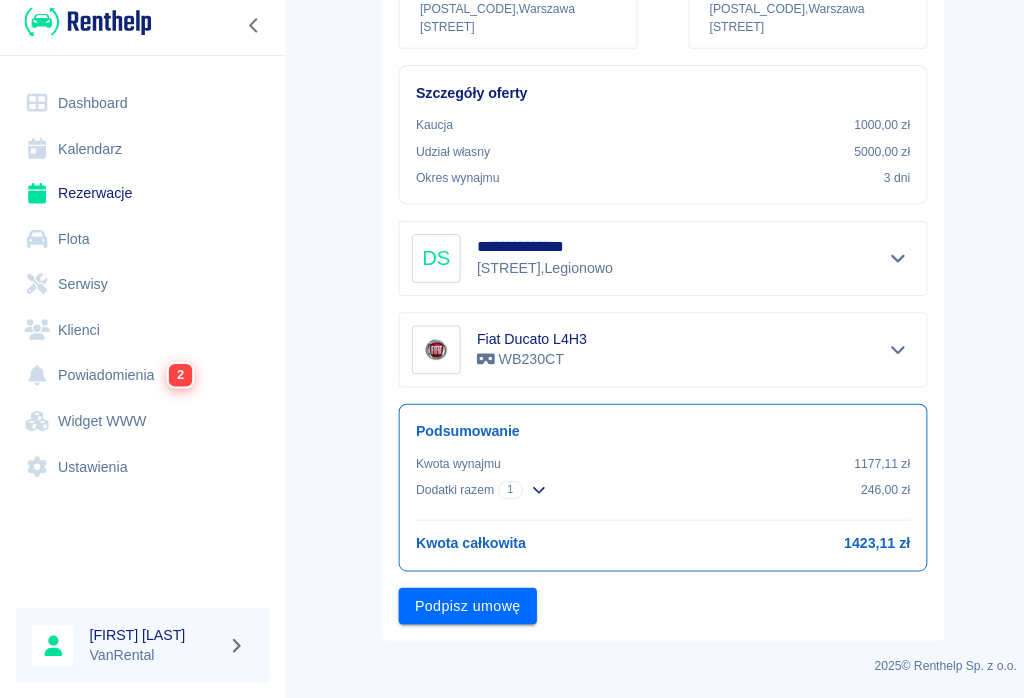 click on "Podpisz umowę" at bounding box center [460, 607] 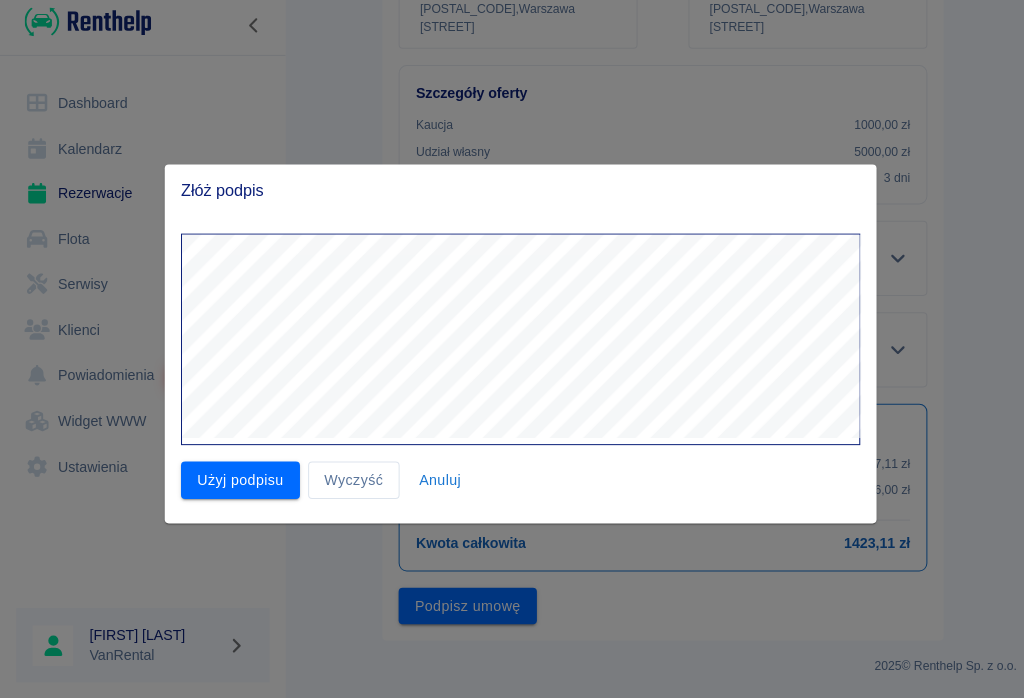 click on "Użyj podpisu" at bounding box center (236, 483) 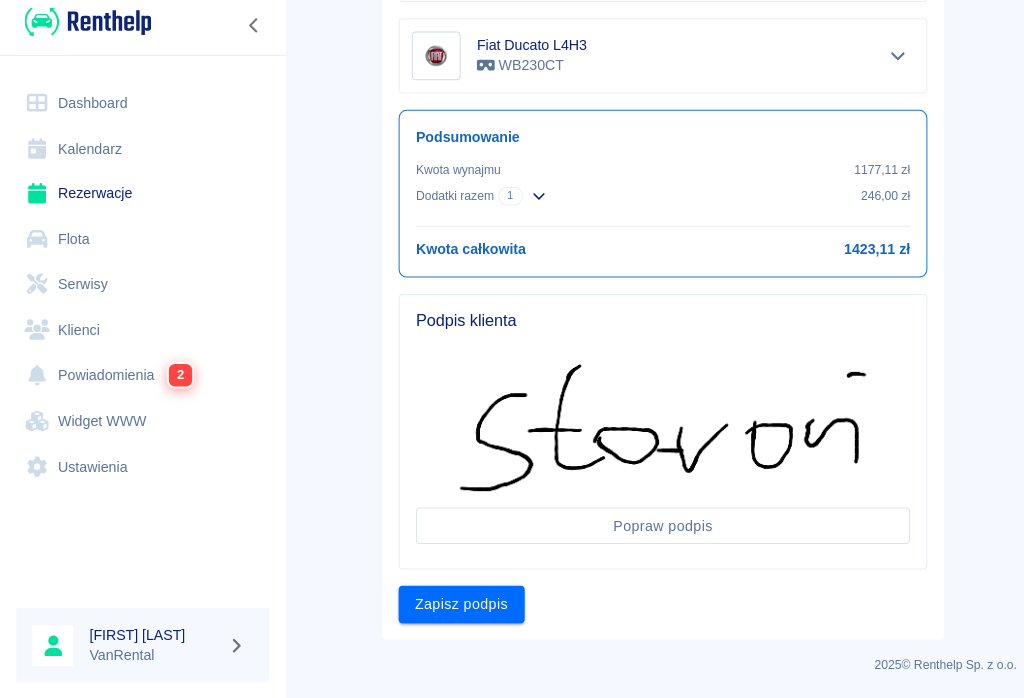 scroll, scrollTop: 597, scrollLeft: 0, axis: vertical 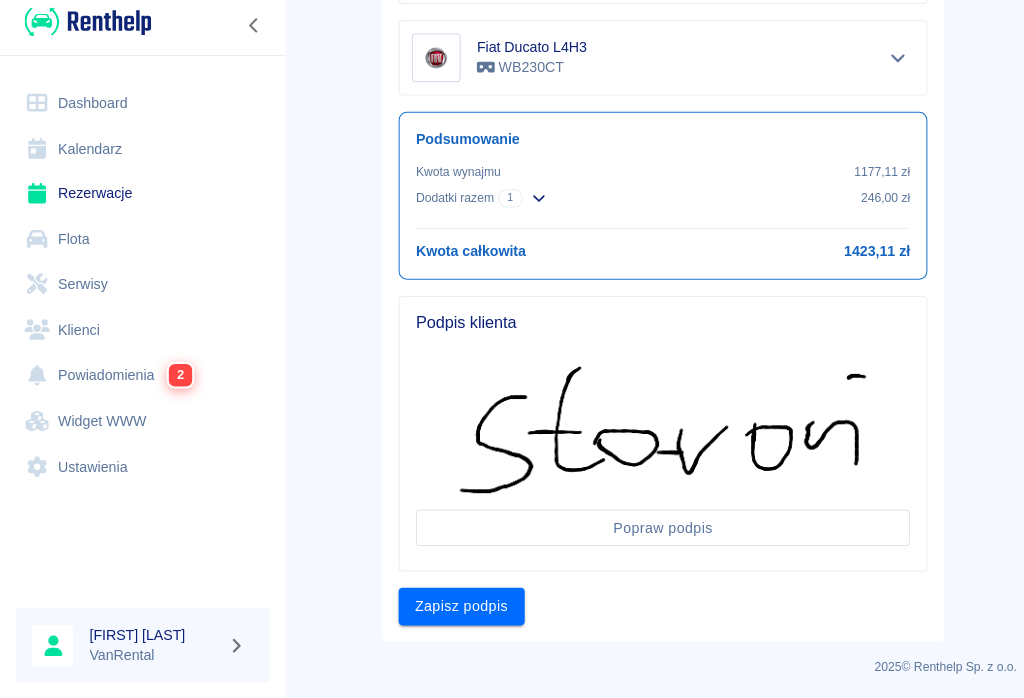 click on "Zapisz podpis" at bounding box center (454, 607) 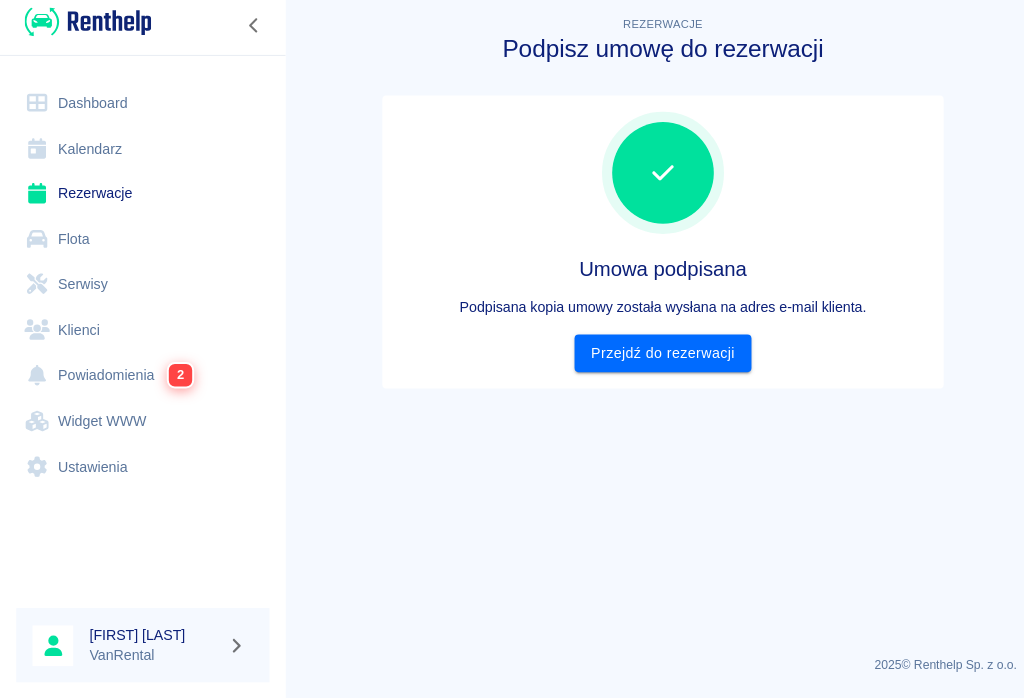 scroll, scrollTop: 0, scrollLeft: 0, axis: both 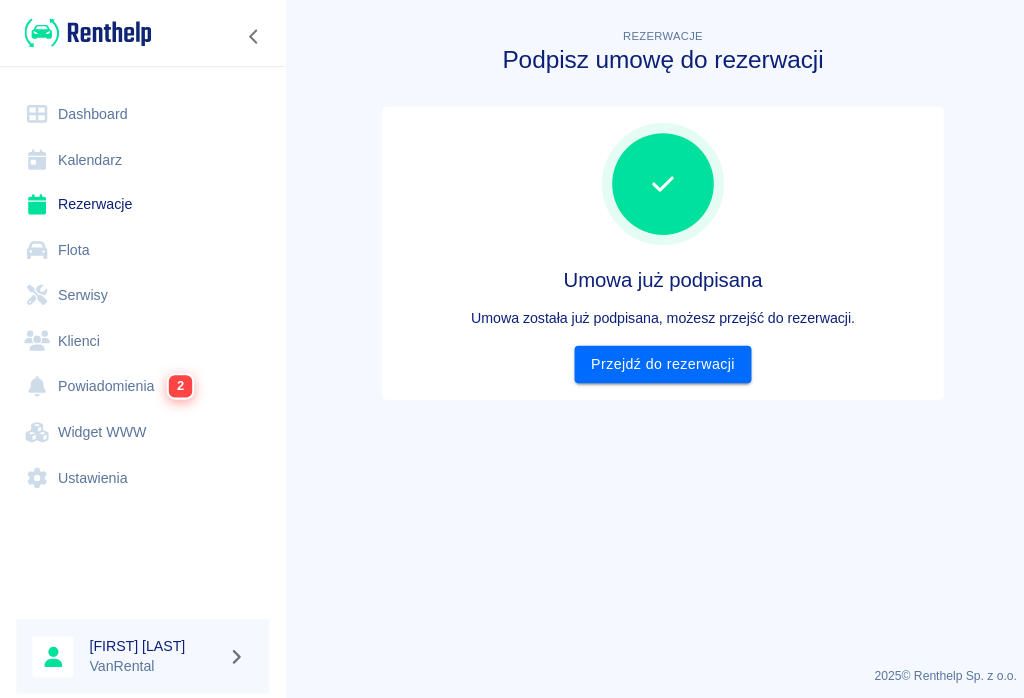 click on "Przejdź do rezerwacji" at bounding box center (651, 358) 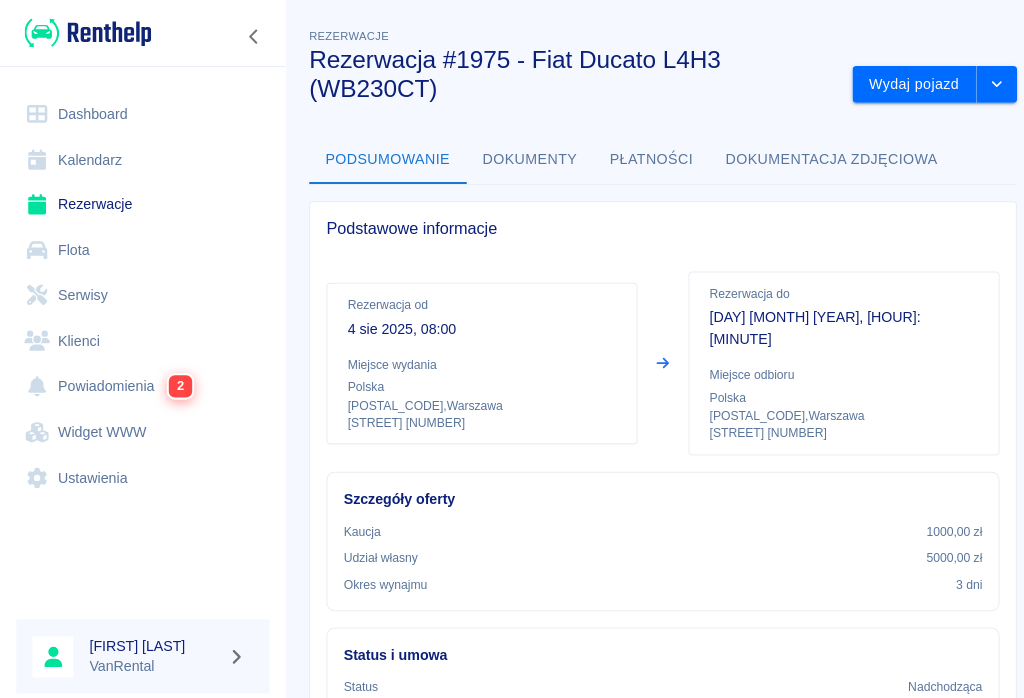 click 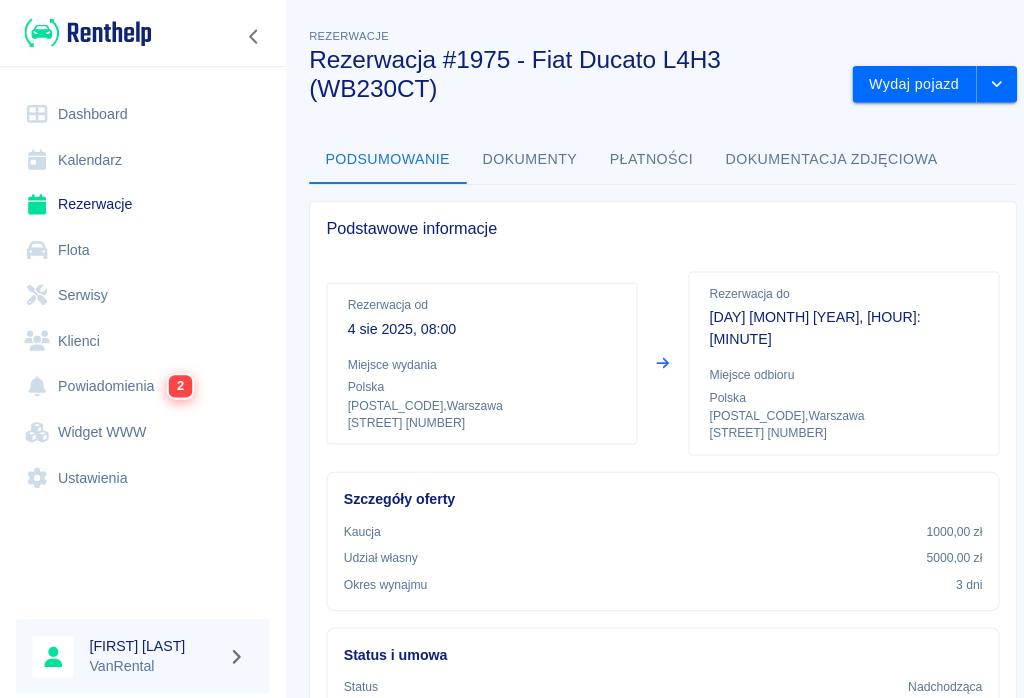 click on "Wydaj pojazd" at bounding box center (899, 83) 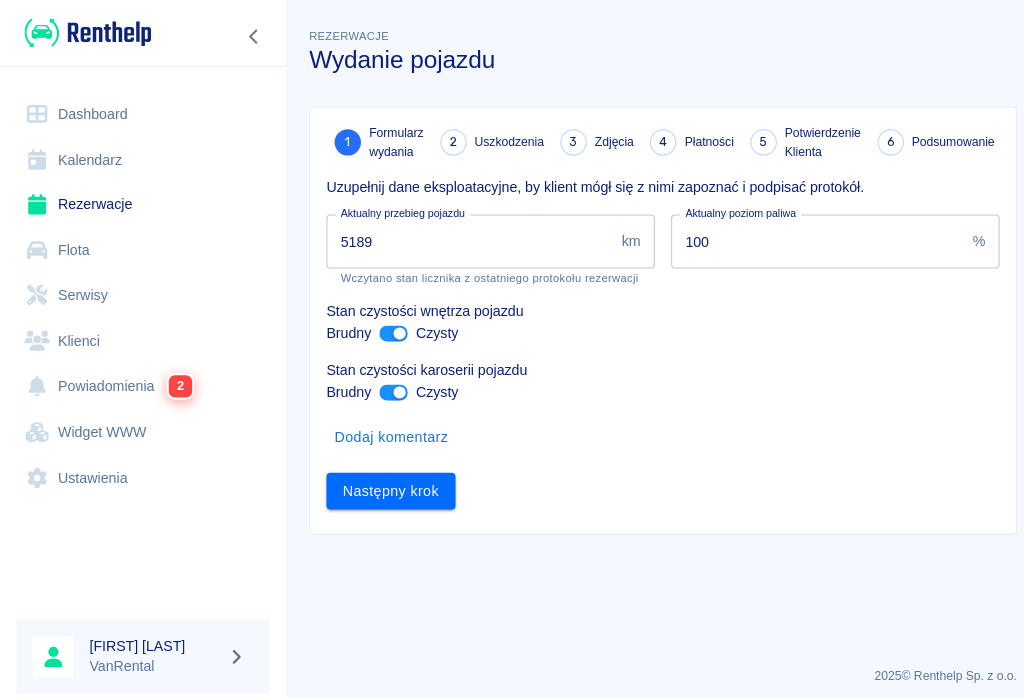 click on "5189" at bounding box center (462, 237) 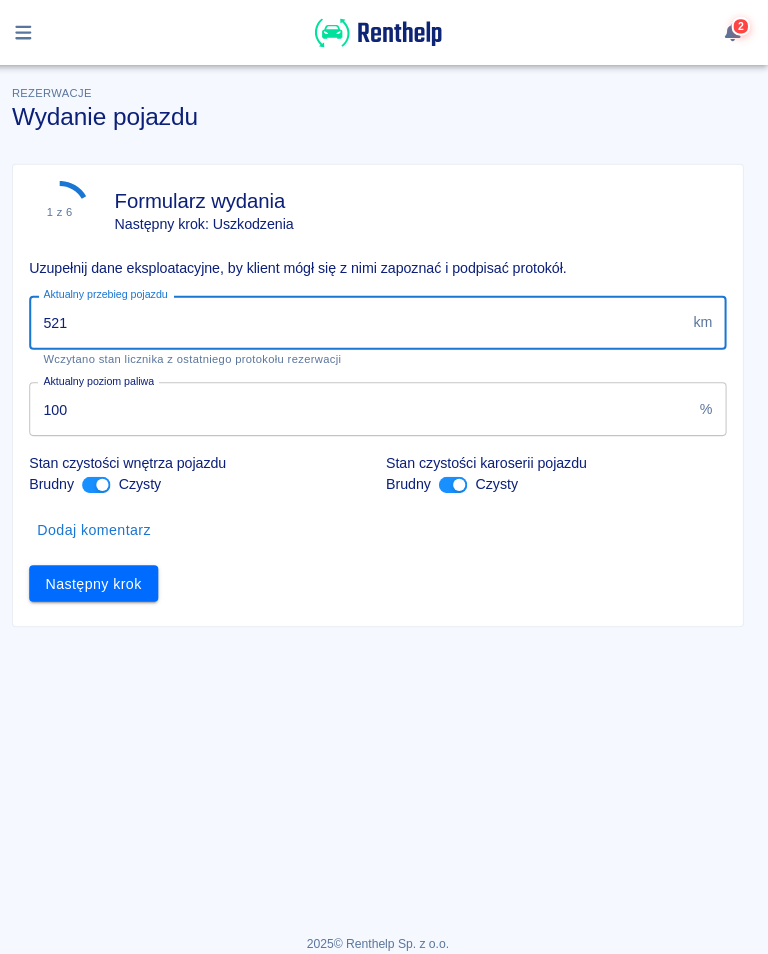 type on "5211" 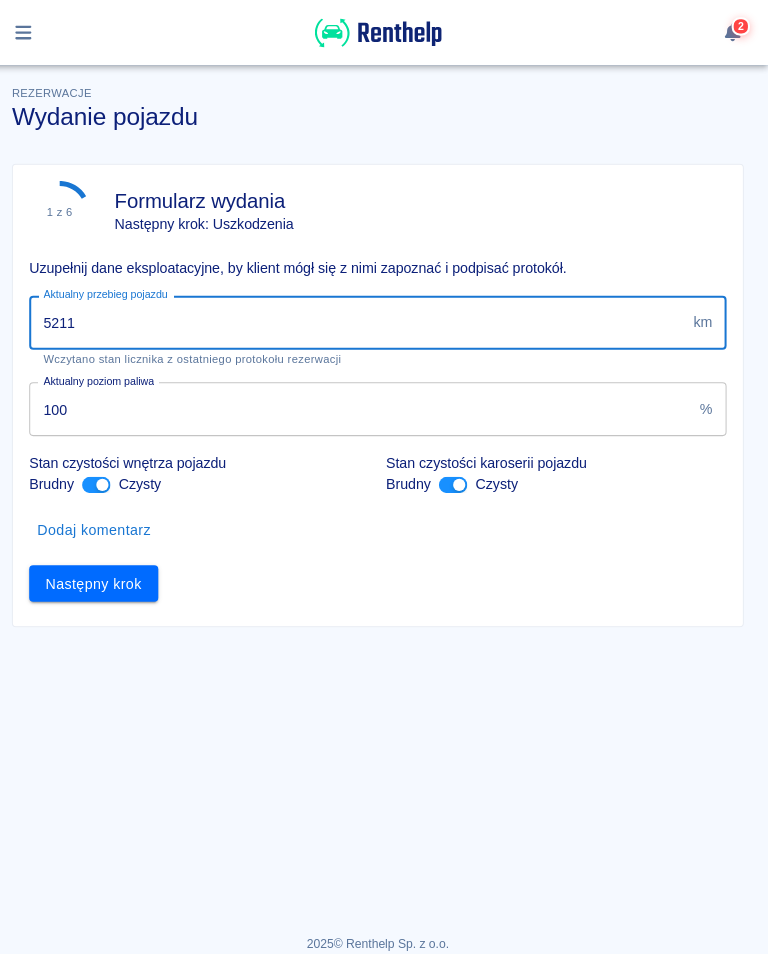 click on "Następny krok" at bounding box center [104, 574] 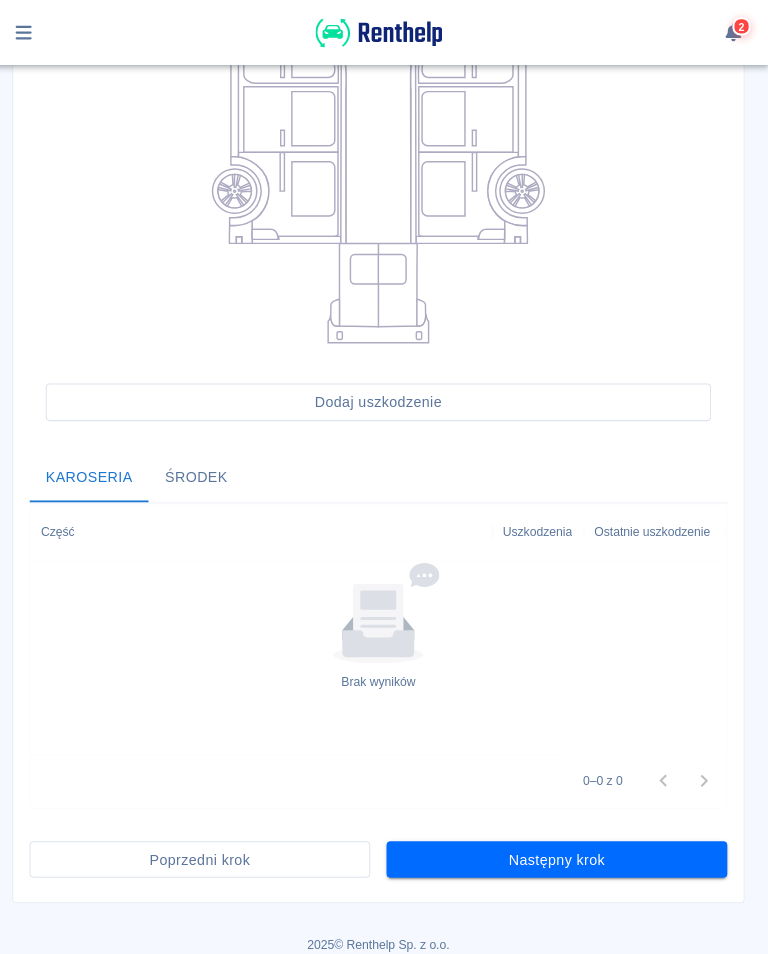 scroll, scrollTop: 386, scrollLeft: 0, axis: vertical 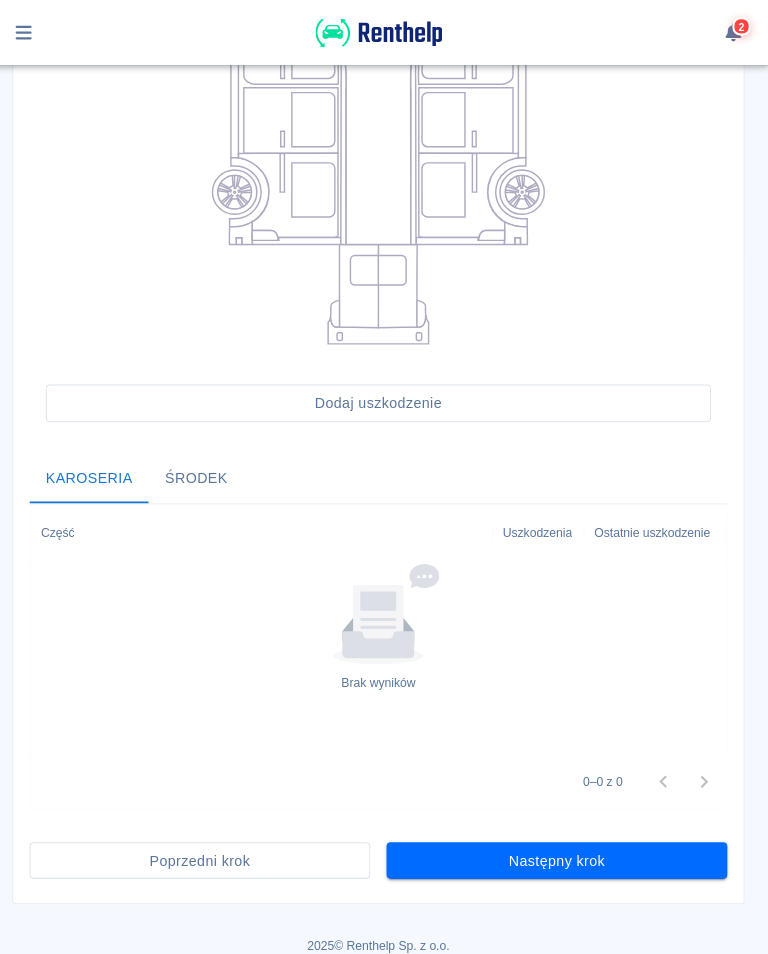 click on "Następny krok" at bounding box center (559, 846) 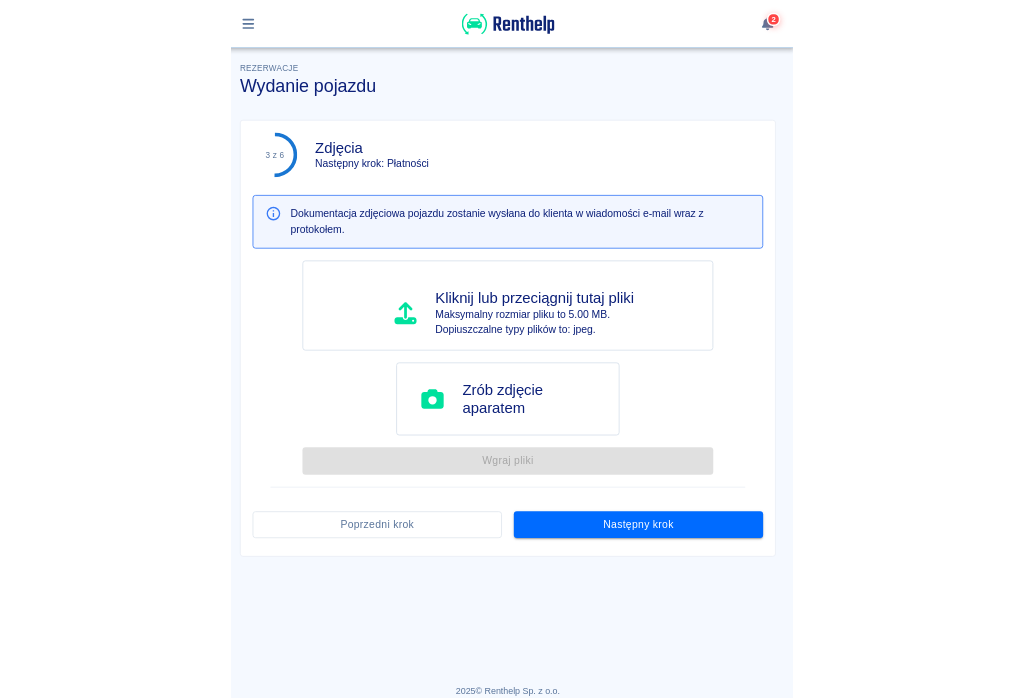 scroll, scrollTop: 0, scrollLeft: 0, axis: both 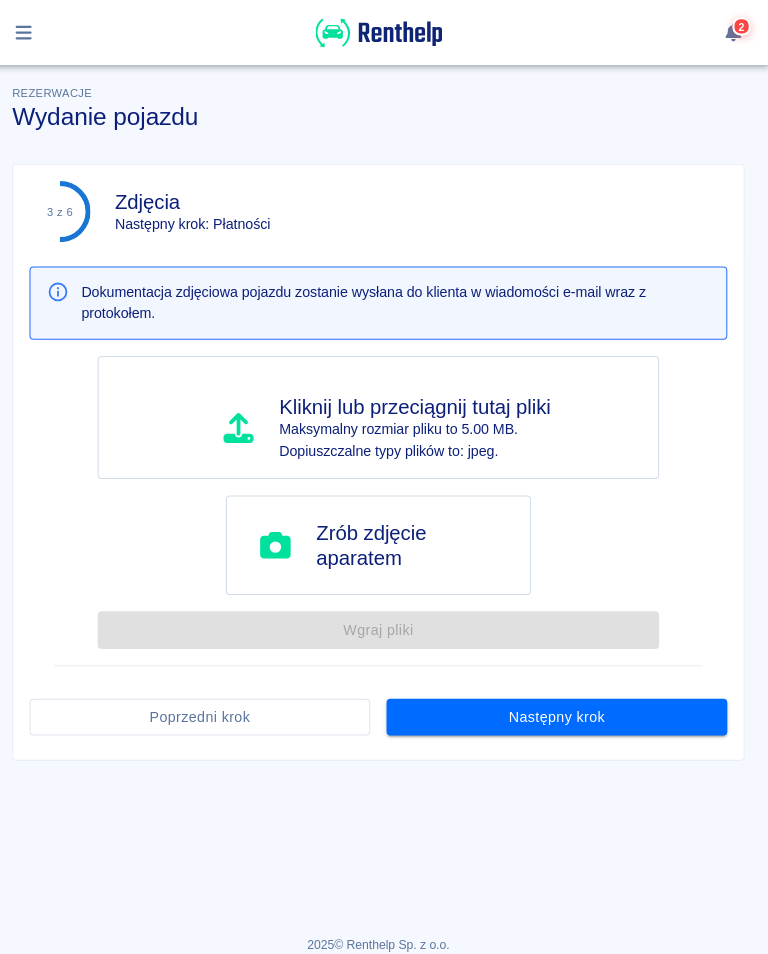 click on "Następny krok" at bounding box center (559, 705) 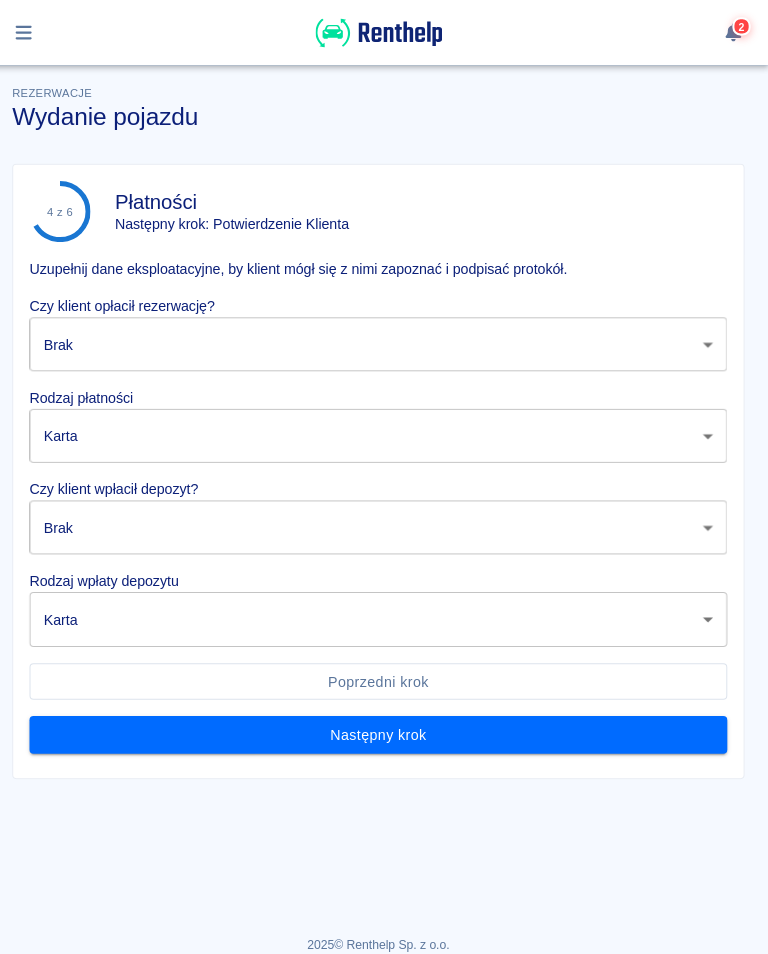 click on "Używamy plików Cookies, by zapewnić Ci najlepsze możliwe doświadczenie. Aby dowiedzieć się więcej, zapoznaj się z naszą Polityką Prywatności.  Polityka Prywatności Rozumiem 2 Rezerwacje Wydanie pojazdu 4 z 6 Płatności Następny krok: Potwierdzenie Klienta Uzupełnij dane eksploatacyjne, by klient mógł się z nimi zapoznać i podpisać protokół. Czy klient opłacił rezerwację? Brak none ​ Rodzaj płatności Karta card ​ Czy klient wpłacił depozyt? Brak none ​ Rodzaj wpłaty depozytu Karta terminal_card_authorization ​ Poprzedni krok Następny krok 2025  © Renthelp Sp. z o.o. Wydanie pojazdu | Renthelp" at bounding box center (384, 477) 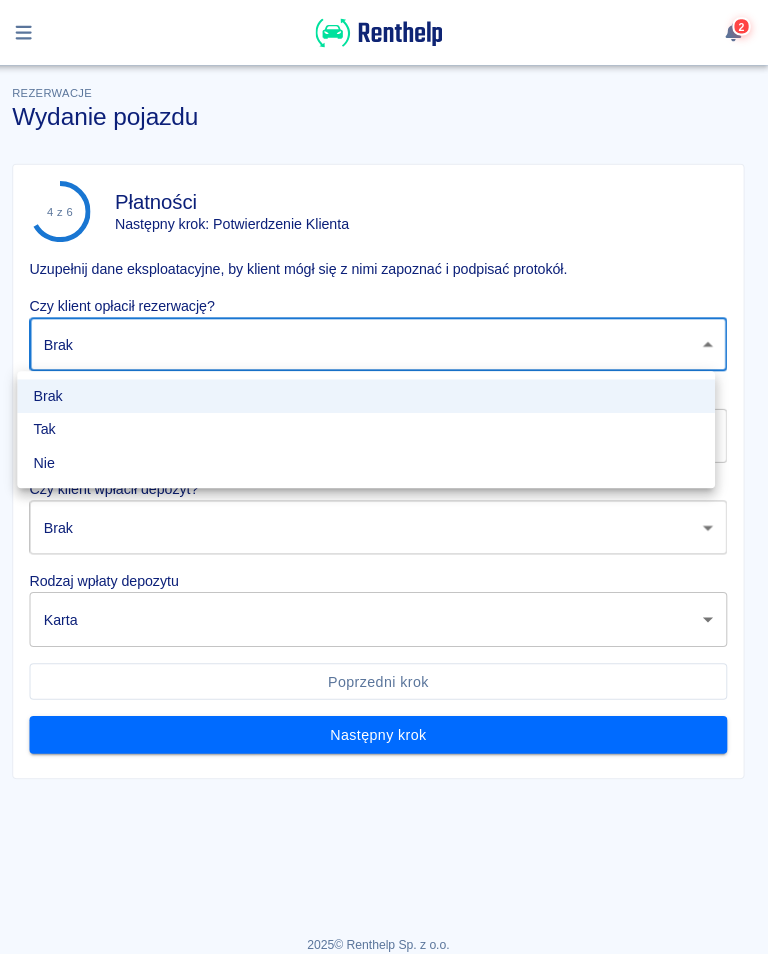 click on "Tak" at bounding box center (372, 422) 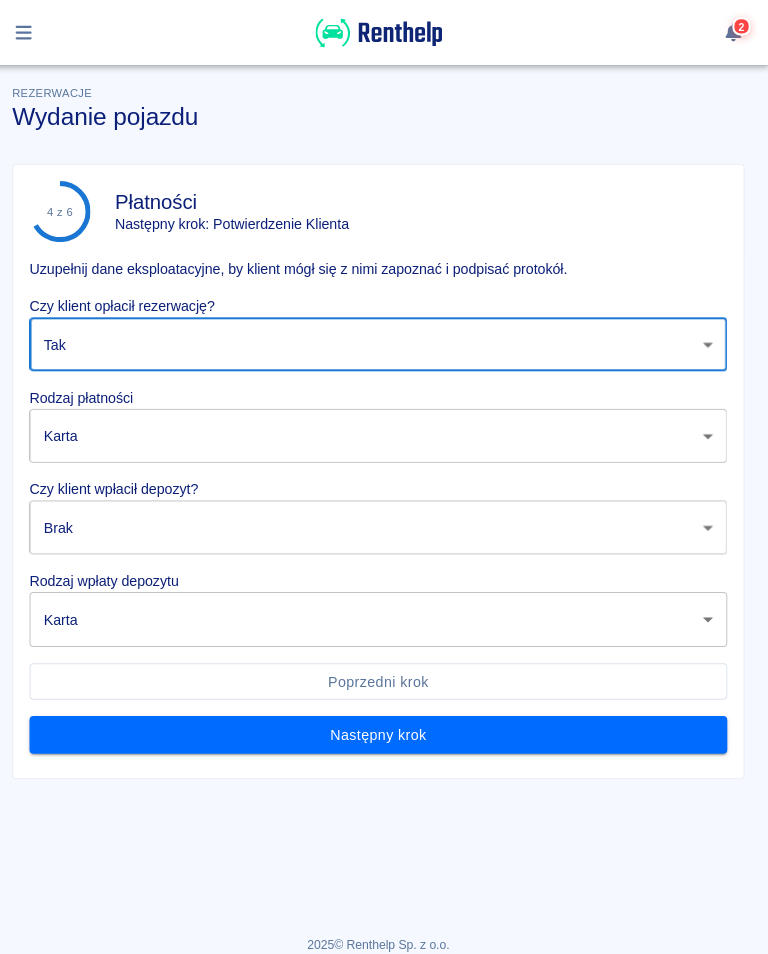 click on "Używamy plików Cookies, by zapewnić Ci najlepsze możliwe doświadczenie. Aby dowiedzieć się więcej, zapoznaj się z naszą Polityką Prywatności.  Polityka Prywatności Rozumiem 2 Rezerwacje Wydanie pojazdu 4 z 6 Płatności Następny krok: Potwierdzenie Klienta Uzupełnij dane eksploatacyjne, by klient mógł się z nimi zapoznać i podpisać protokół. Czy klient opłacił rezerwację? Tak true ​ Rodzaj płatności Karta card ​ Czy klient wpłacił depozyt? Brak none ​ Rodzaj wpłaty depozytu Karta terminal_card_authorization ​ Poprzedni krok Następny krok 2025  © Renthelp Sp. z o.o. Wydanie pojazdu | Renthelp" at bounding box center (384, 477) 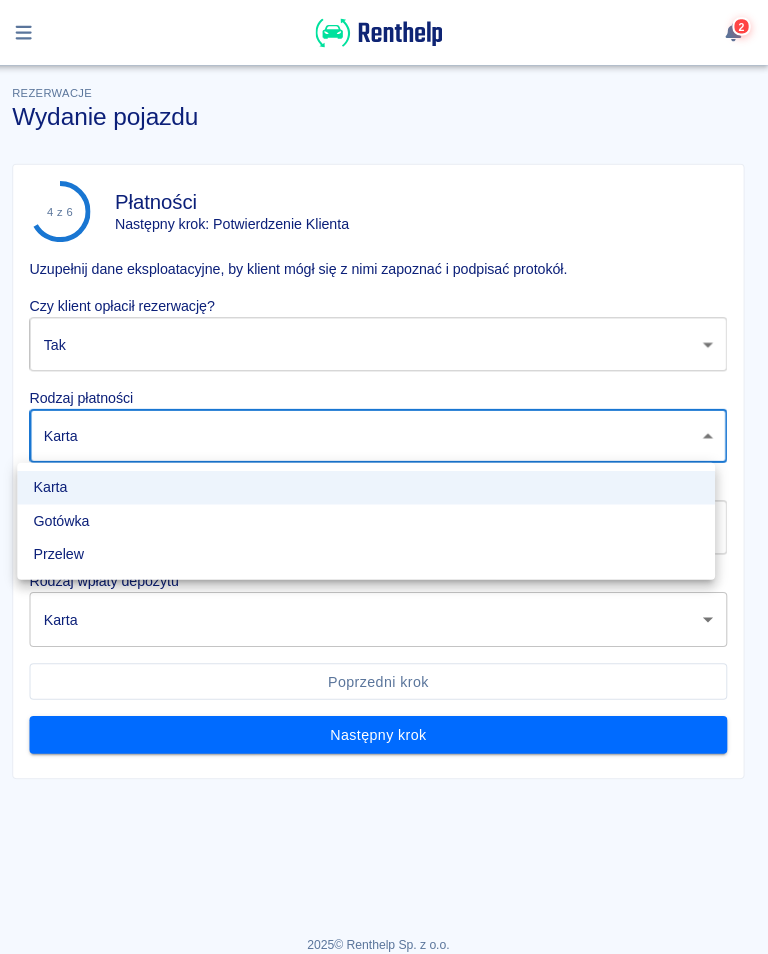 click on "Przelew" at bounding box center (372, 545) 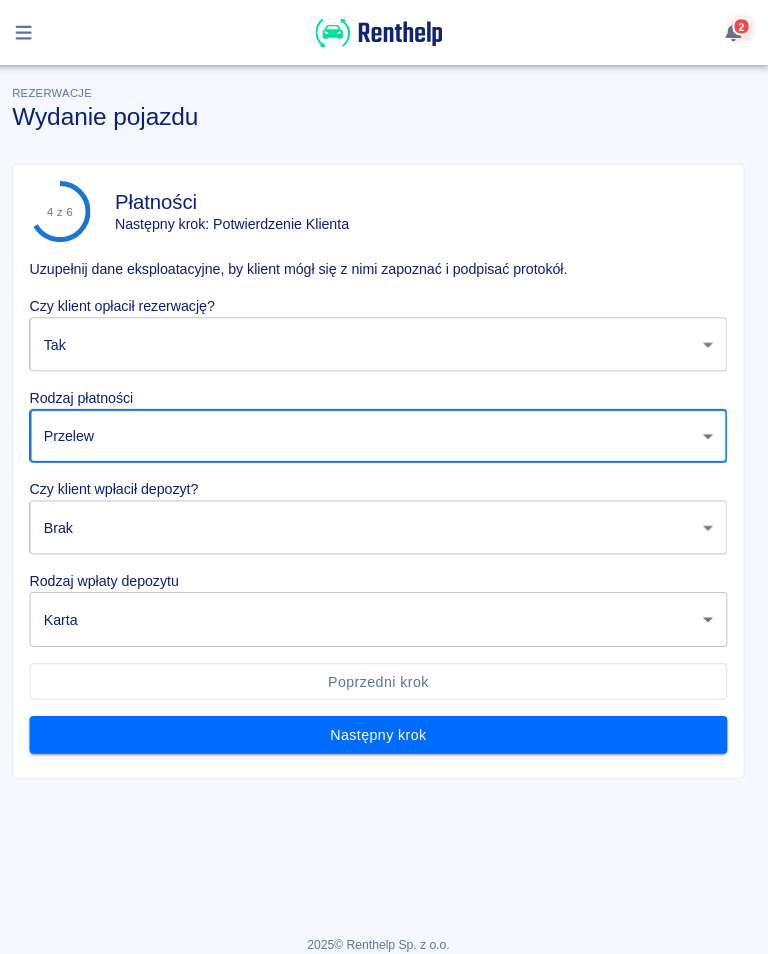 click on "Używamy plików Cookies, by zapewnić Ci najlepsze możliwe doświadczenie. Aby dowiedzieć się więcej, zapoznaj się z naszą Polityką Prywatności.  Polityka Prywatności Rozumiem 2 Rezerwacje Wydanie pojazdu 4 z 6 Płatności Następny krok: Potwierdzenie Klienta Uzupełnij dane eksploatacyjne, by klient mógł się z nimi zapoznać i podpisać protokół. Czy klient opłacił rezerwację? Tak true ​ Rodzaj płatności Przelew bank_transfer ​ Czy klient wpłacił depozyt? Brak none ​ Rodzaj wpłaty depozytu Karta terminal_card_authorization ​ Poprzedni krok Następny krok 2025  © Renthelp Sp. z o.o. Wydanie pojazdu | Renthelp" at bounding box center [384, 477] 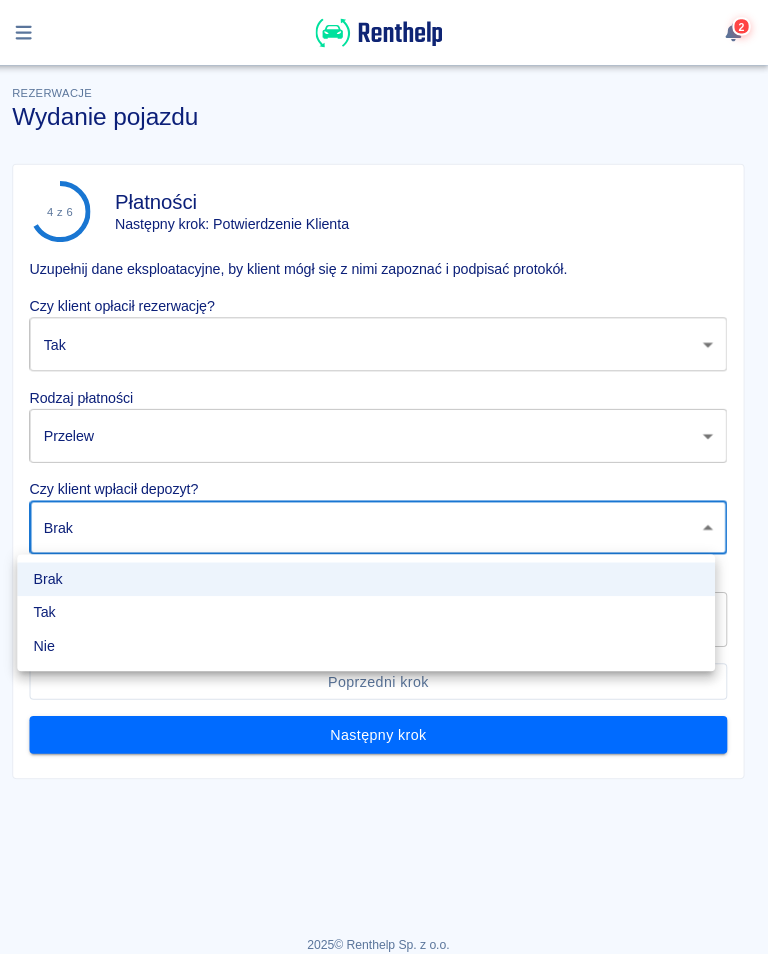 click on "Tak" at bounding box center [372, 602] 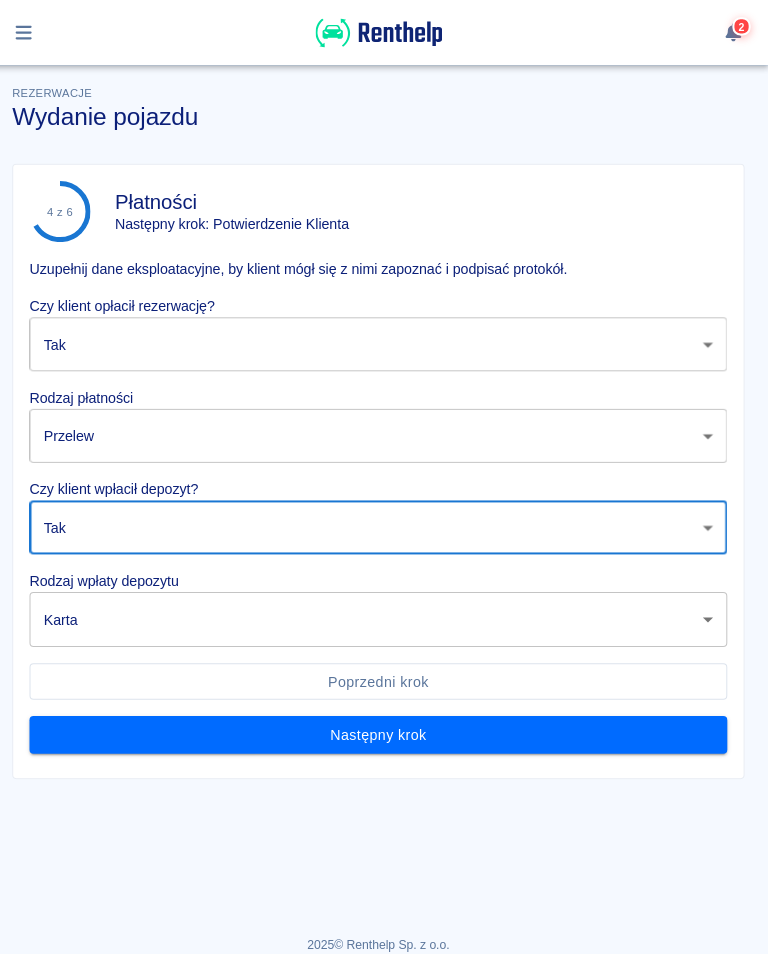 type on "true" 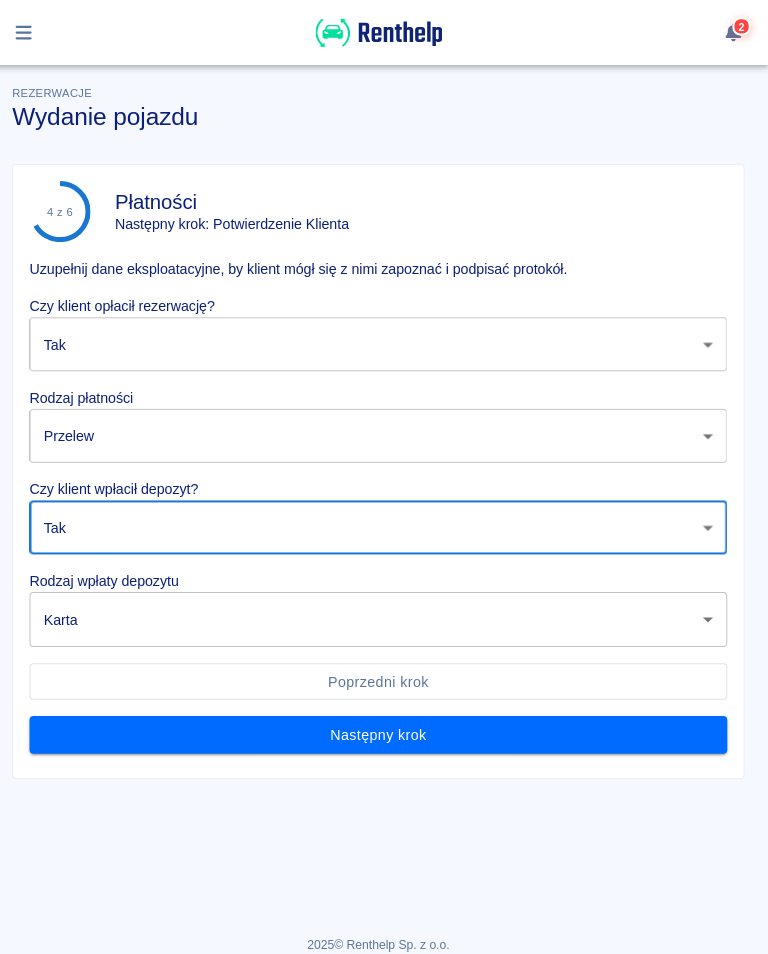 click on "Używamy plików Cookies, by zapewnić Ci najlepsze możliwe doświadczenie. Aby dowiedzieć się więcej, zapoznaj się z naszą Polityką Prywatności.  Polityka Prywatności Rozumiem 2 Rezerwacje Wydanie pojazdu 4 z 6 Płatności Następny krok: Potwierdzenie Klienta Uzupełnij dane eksploatacyjne, by klient mógł się z nimi zapoznać i podpisać protokół. Czy klient opłacił rezerwację? Tak true ​ Rodzaj płatności Przelew bank_transfer ​ Czy klient wpłacił depozyt? Tak true ​ Rodzaj wpłaty depozytu Karta terminal_card_authorization ​ Poprzedni krok Następny krok 2025  © Renthelp Sp. z o.o. Wydanie pojazdu | Renthelp" at bounding box center [384, 477] 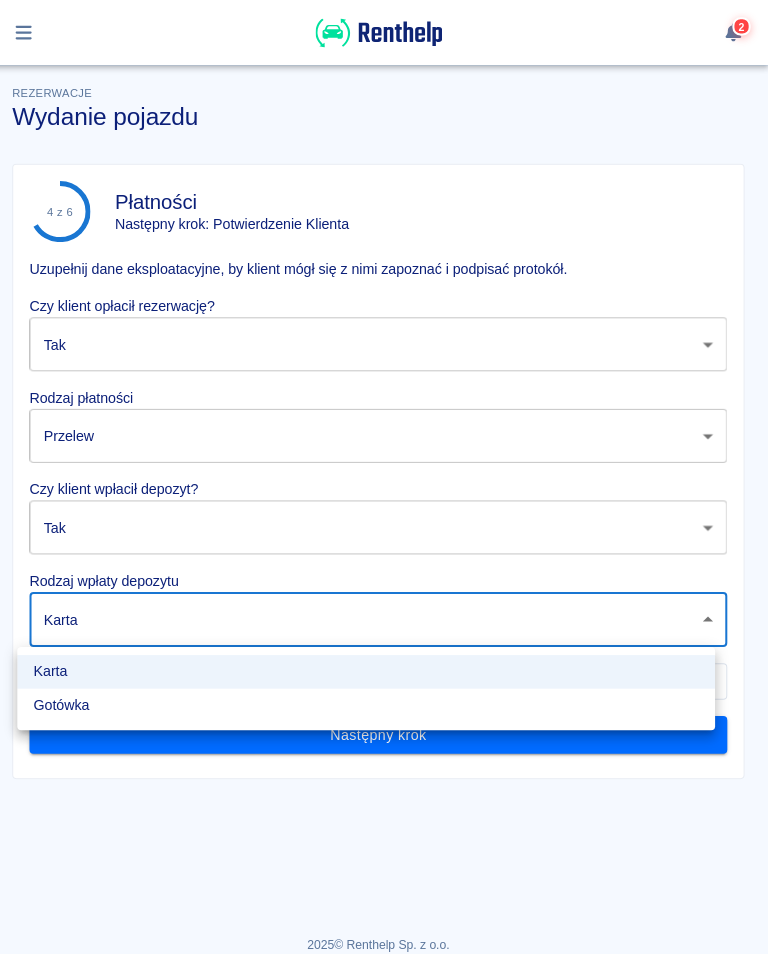 click on "Gotówka" at bounding box center [372, 693] 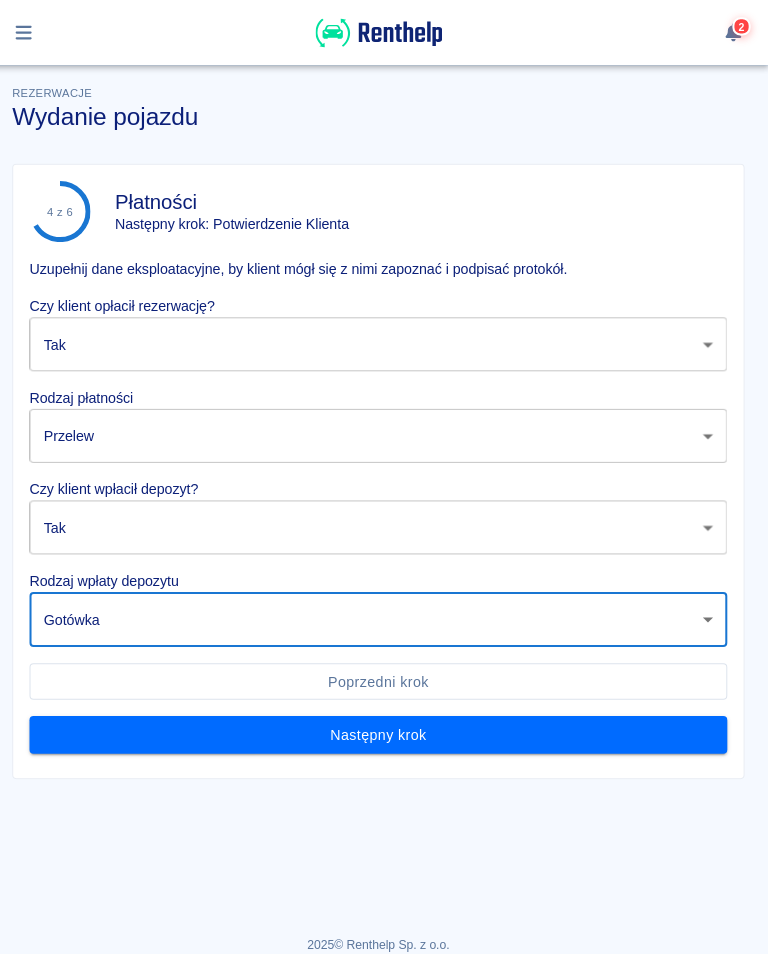 click on "Następny krok" at bounding box center [384, 722] 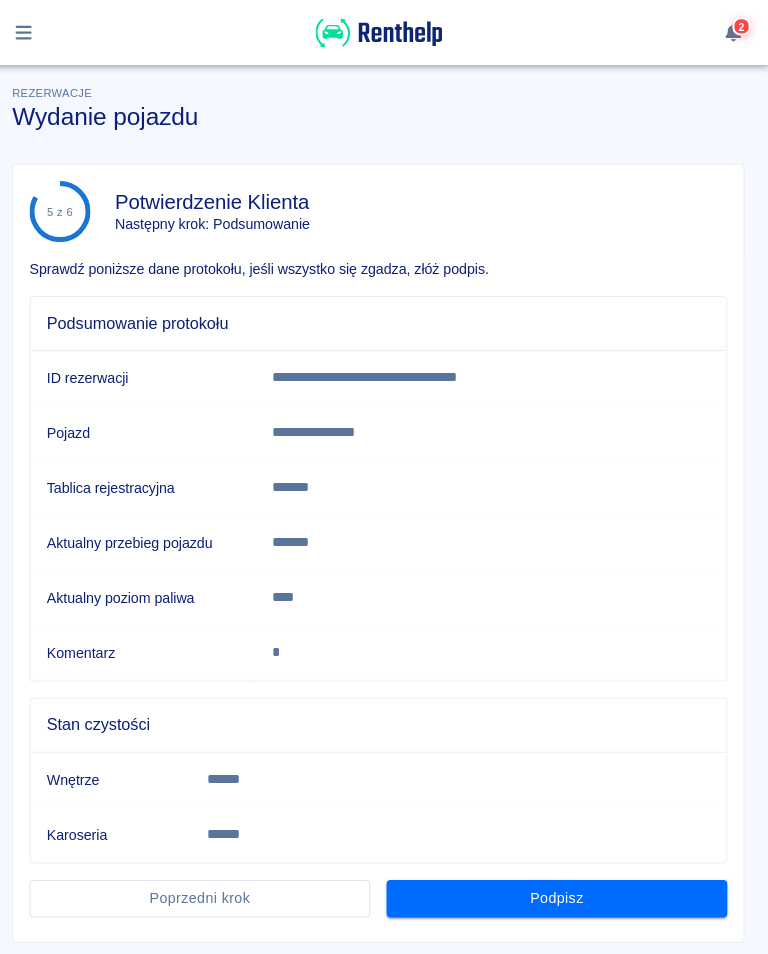 click on "Podpisz" at bounding box center [559, 883] 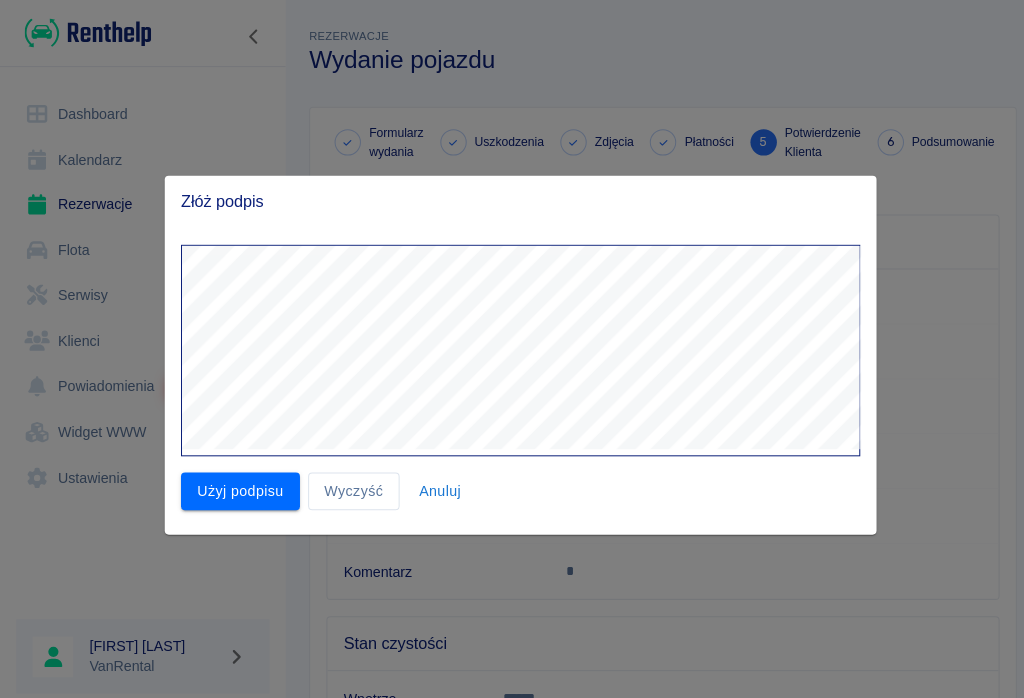 click on "Użyj podpisu" at bounding box center (236, 483) 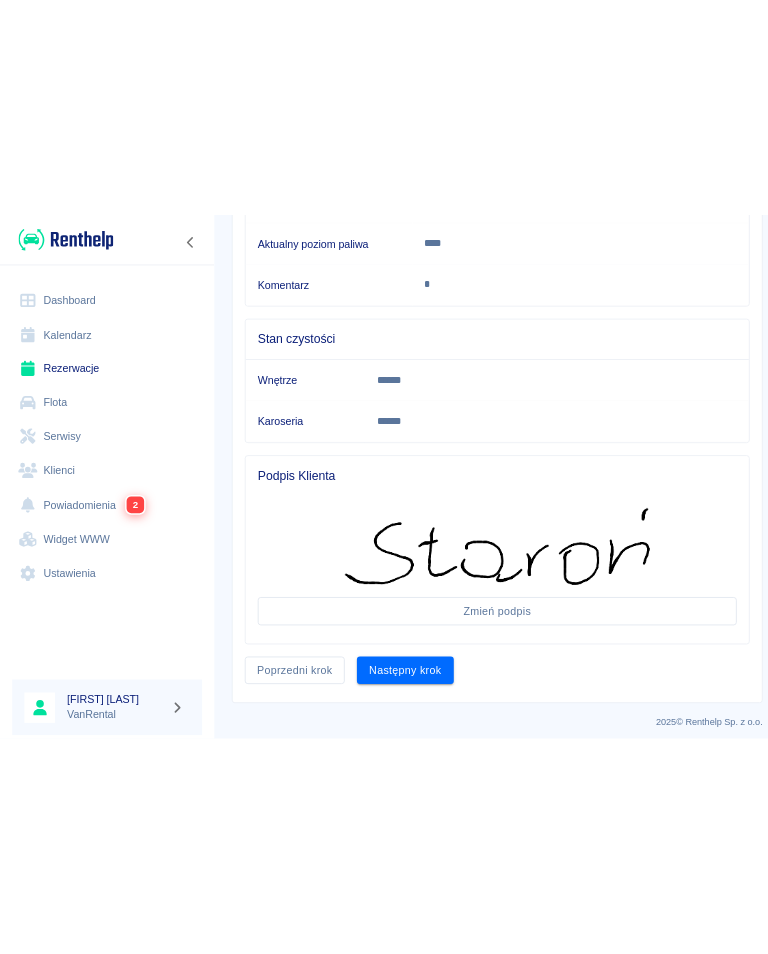 scroll, scrollTop: 469, scrollLeft: 0, axis: vertical 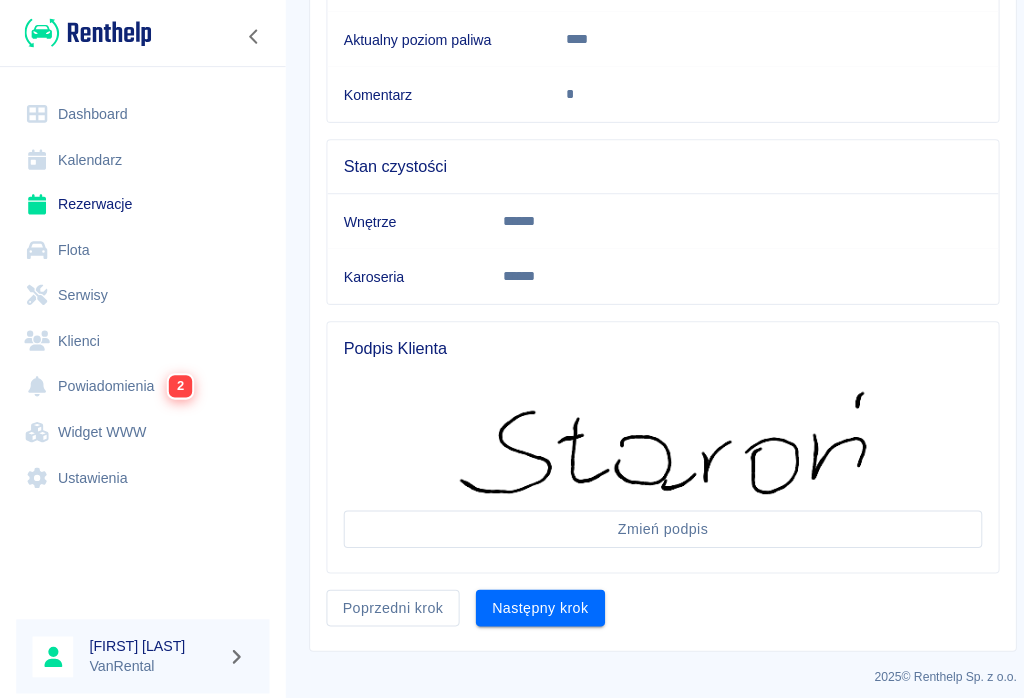 click on "Następny krok" at bounding box center (531, 598) 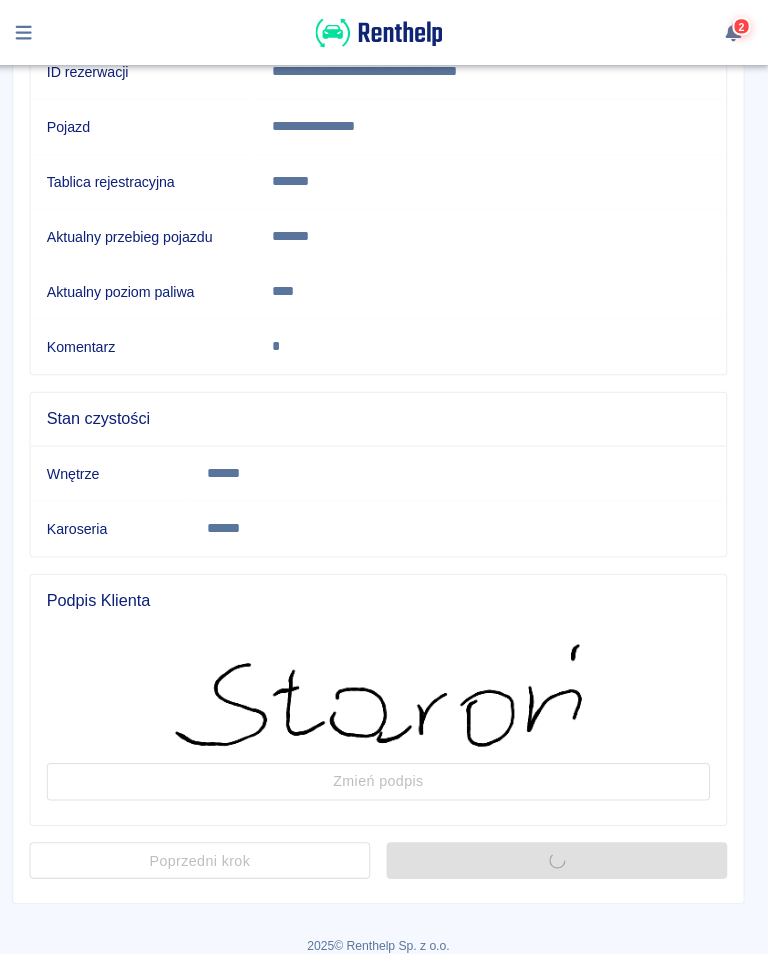scroll, scrollTop: 0, scrollLeft: 0, axis: both 